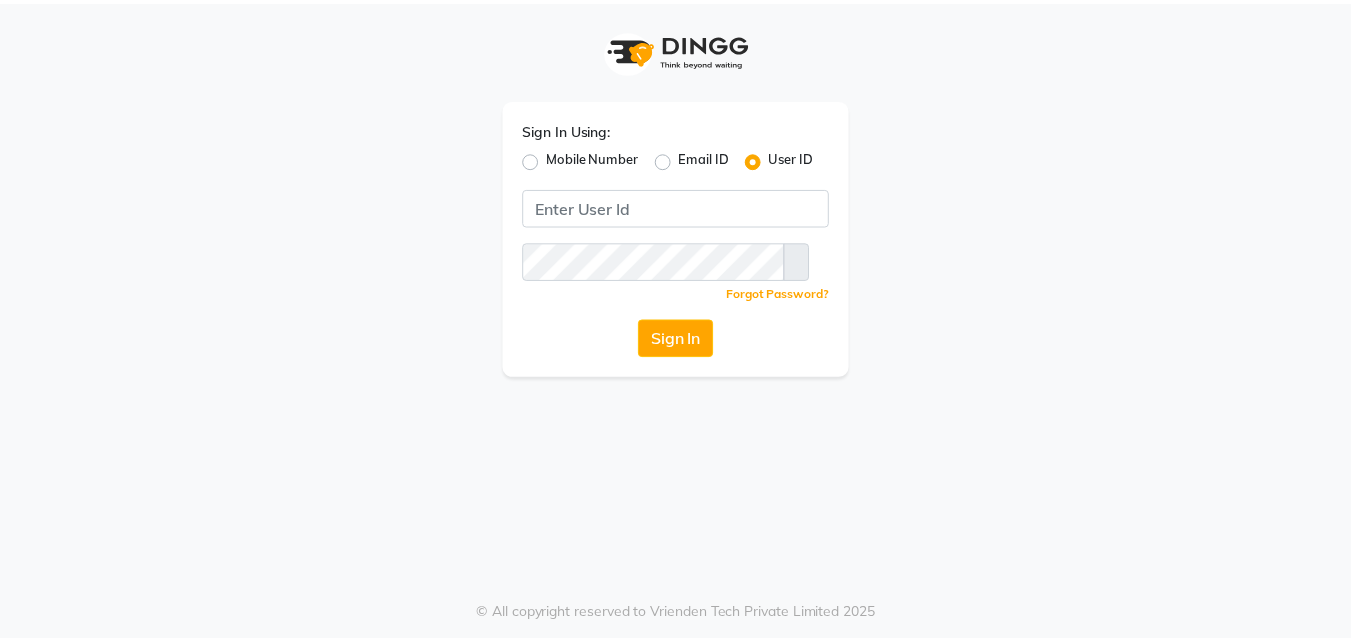 scroll, scrollTop: 0, scrollLeft: 0, axis: both 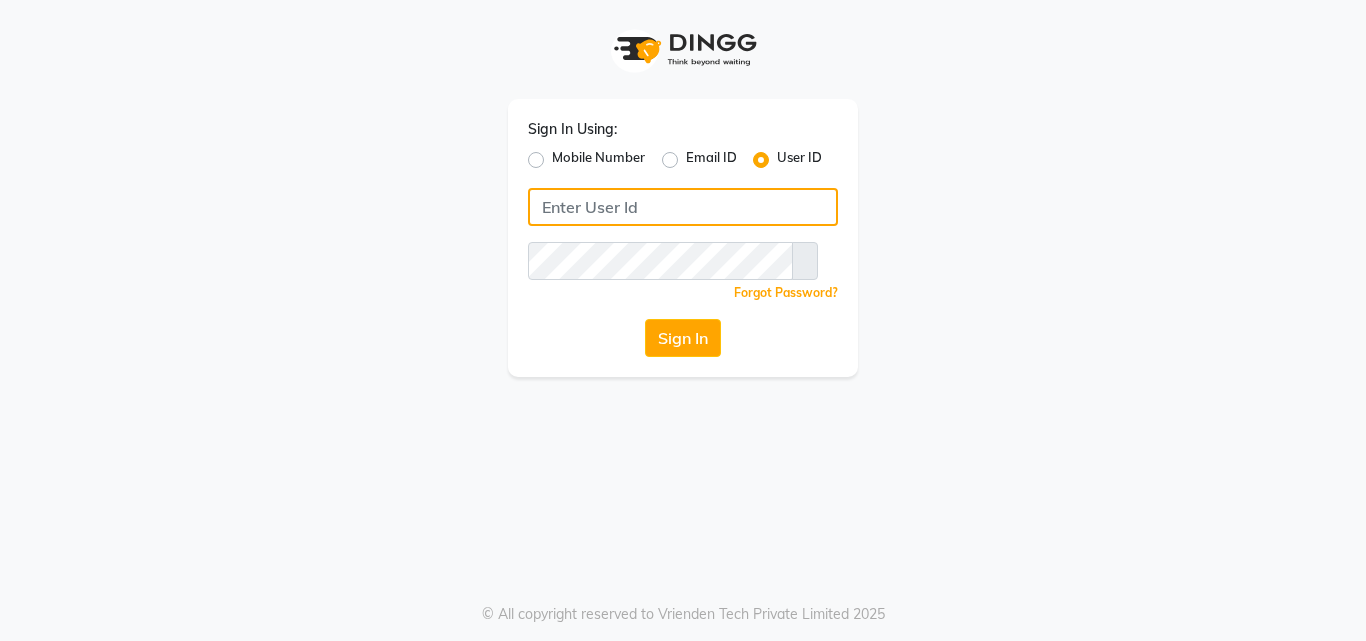 click at bounding box center [683, 207] 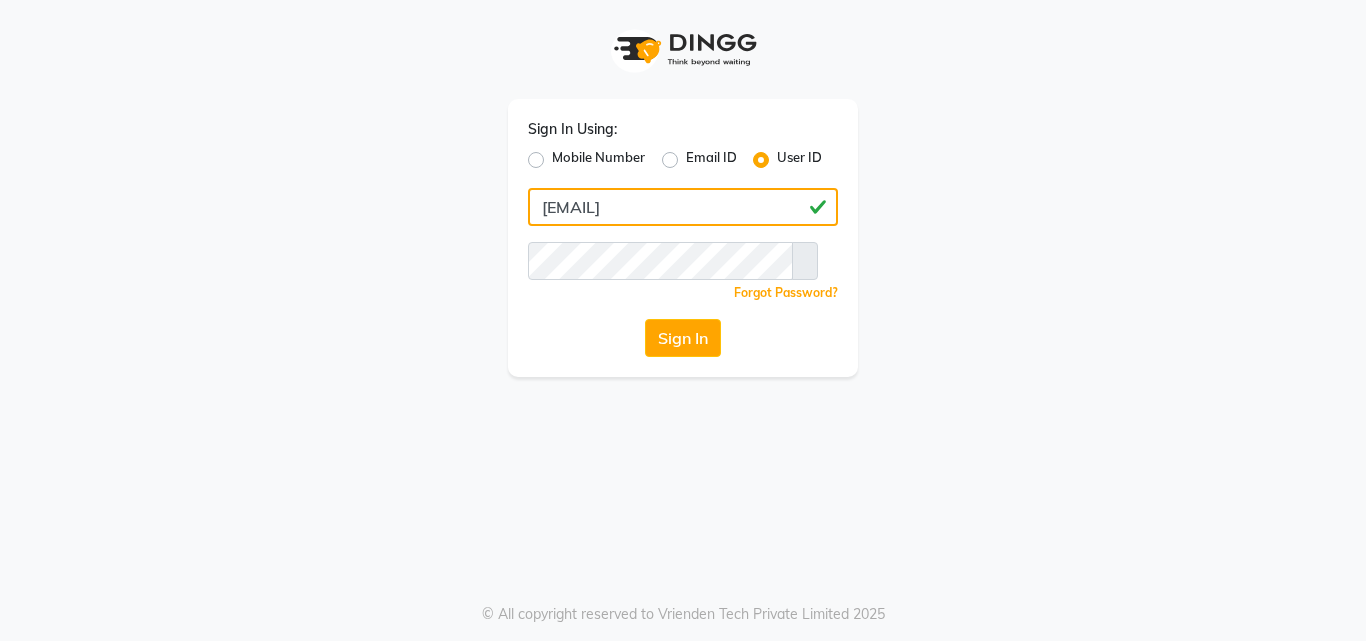 click on "hrshouse108@gmail.com" at bounding box center (683, 207) 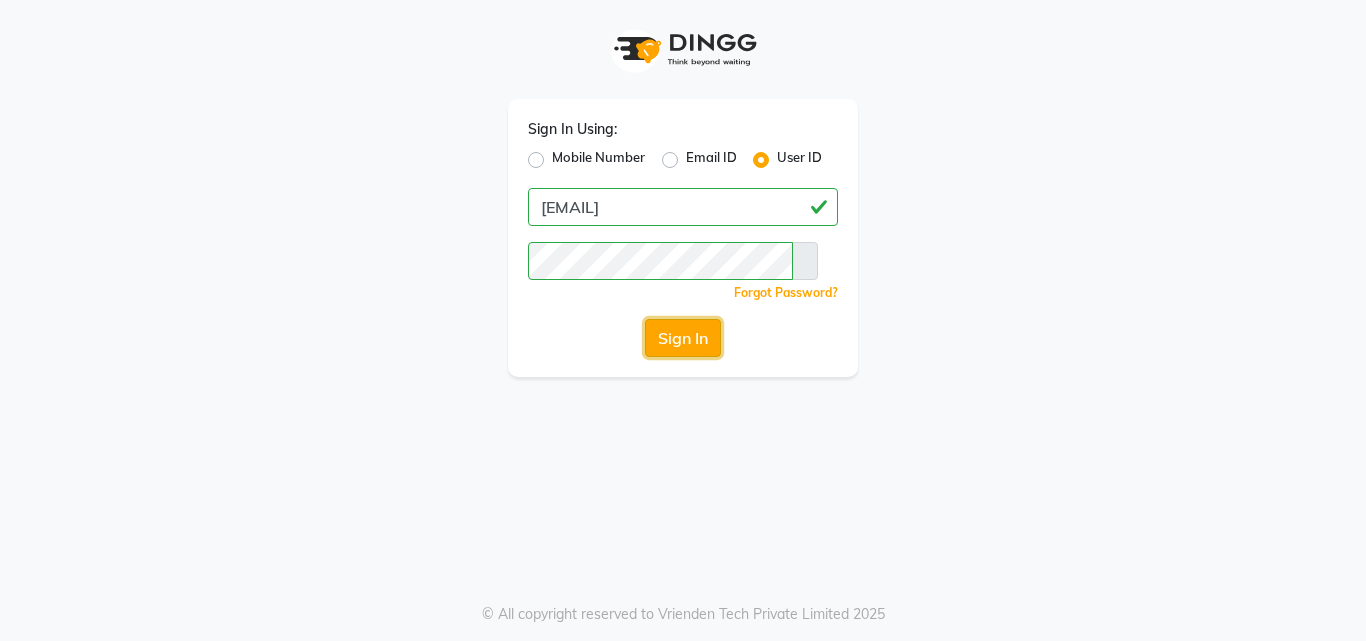 click on "Sign In" at bounding box center (683, 338) 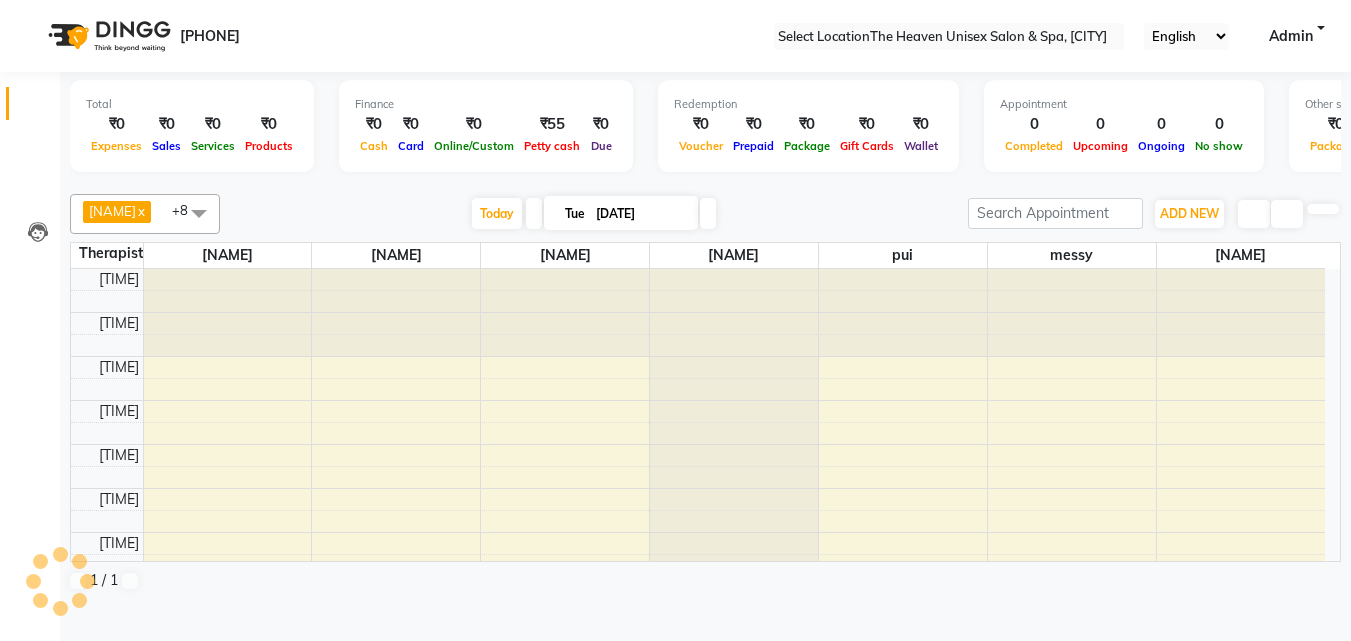 scroll, scrollTop: 265, scrollLeft: 0, axis: vertical 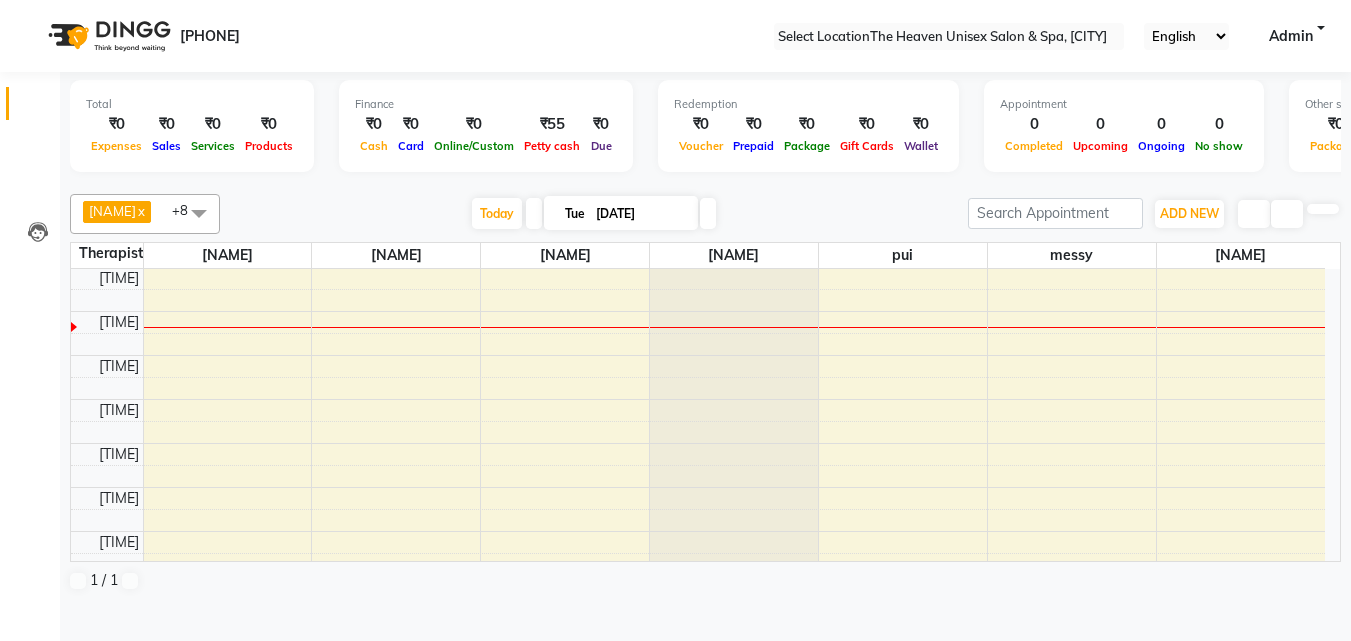 click at bounding box center (35, 36) 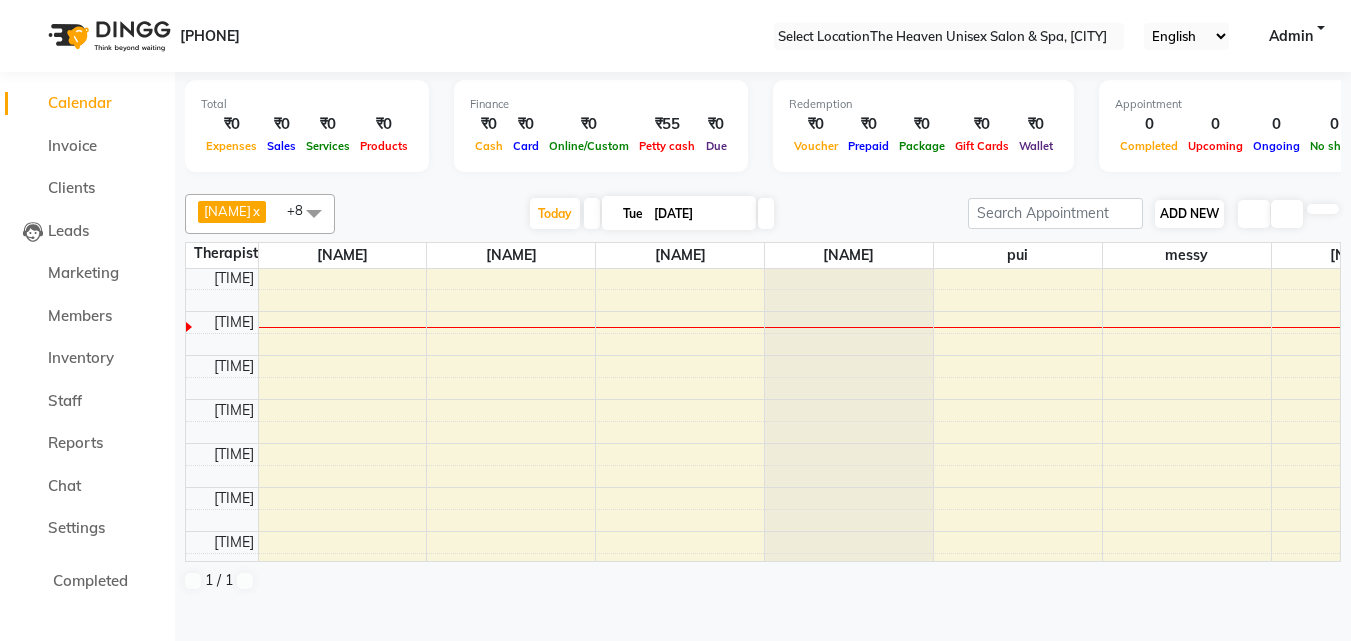 click on "[ACTION]" at bounding box center (1189, 214) 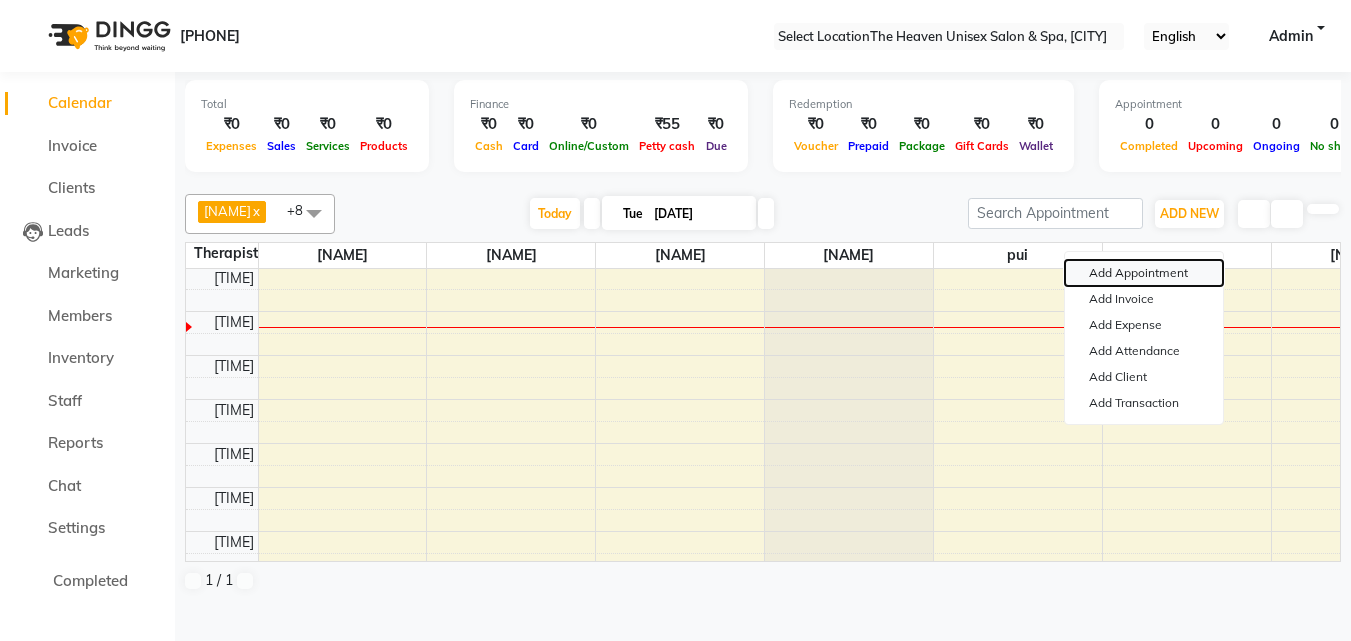 click on "[ACTION]" at bounding box center (1144, 273) 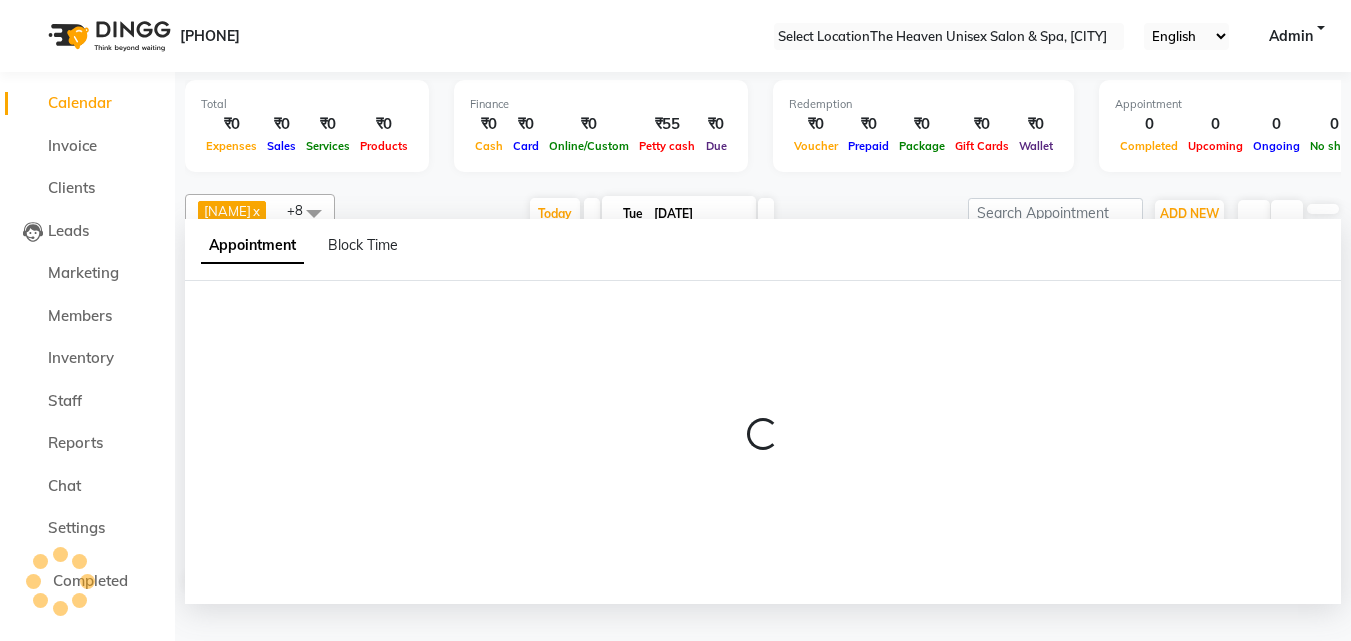 scroll, scrollTop: 1, scrollLeft: 0, axis: vertical 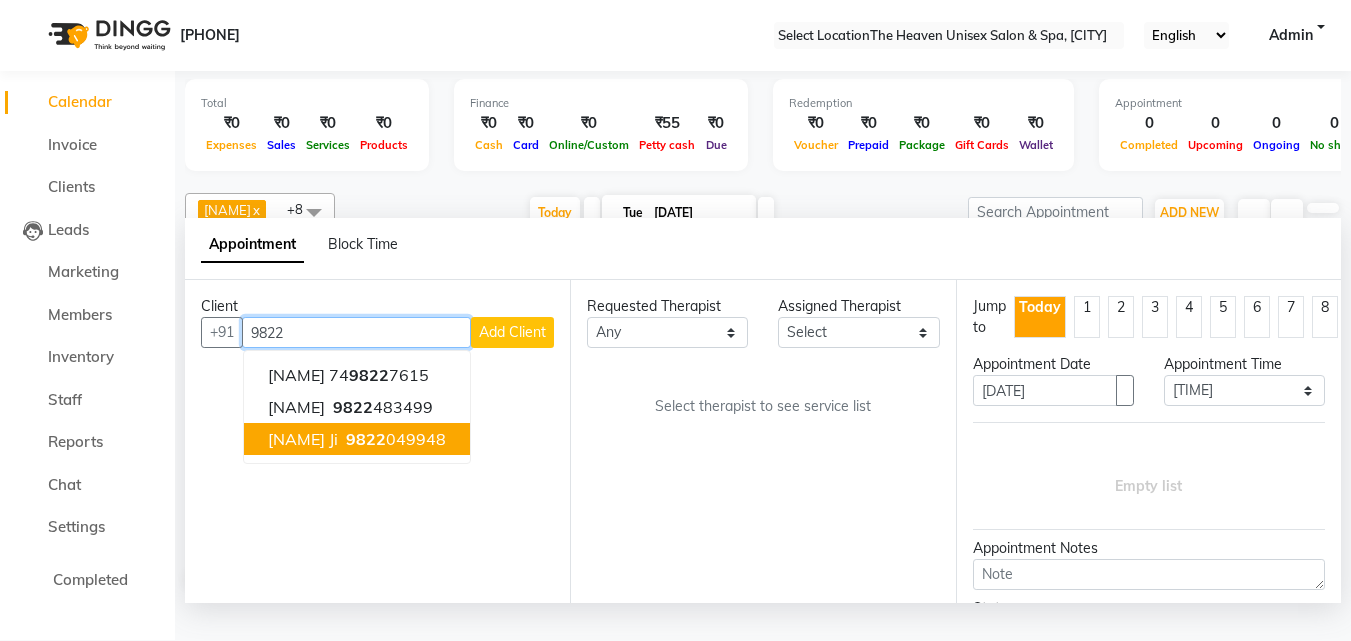 click on "Mulchandani ji" at bounding box center (303, 439) 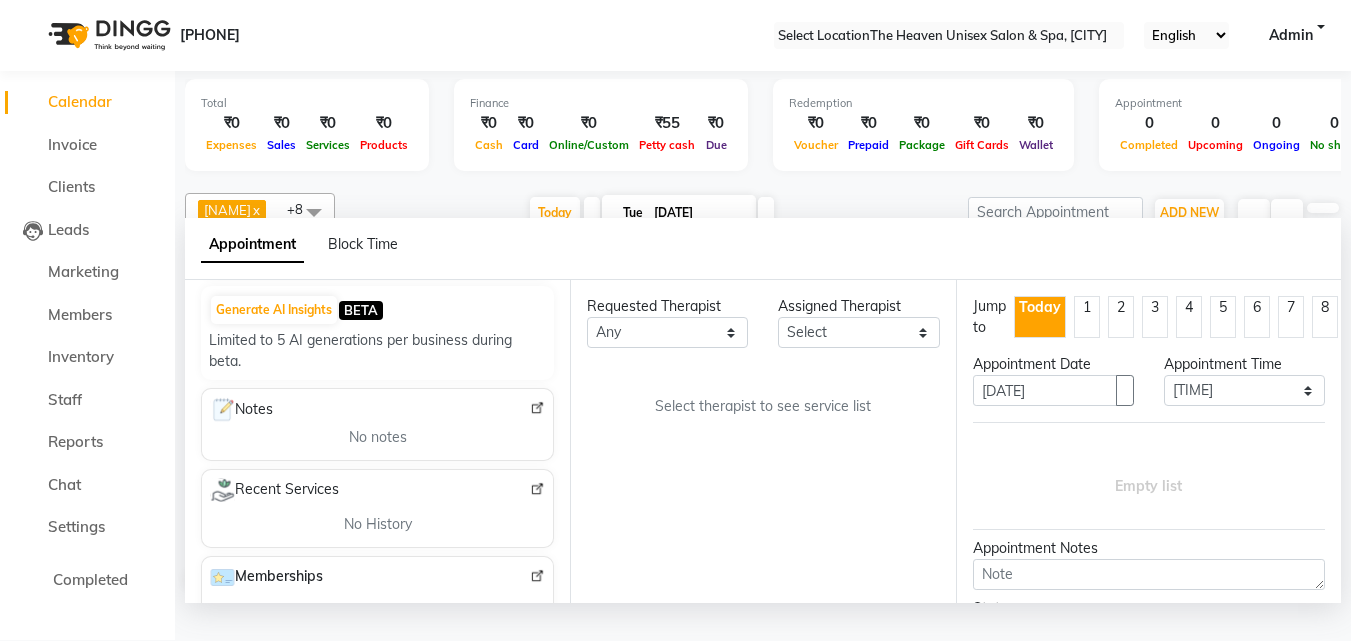 scroll, scrollTop: 0, scrollLeft: 0, axis: both 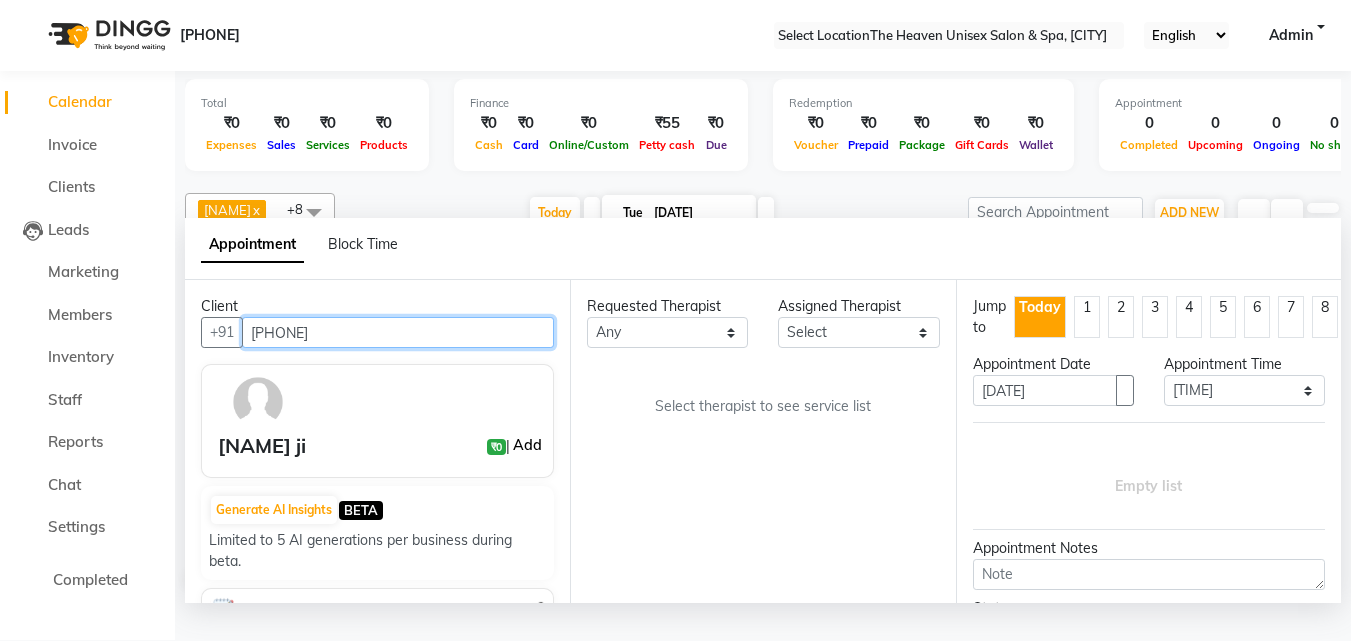 type on "9822049948" 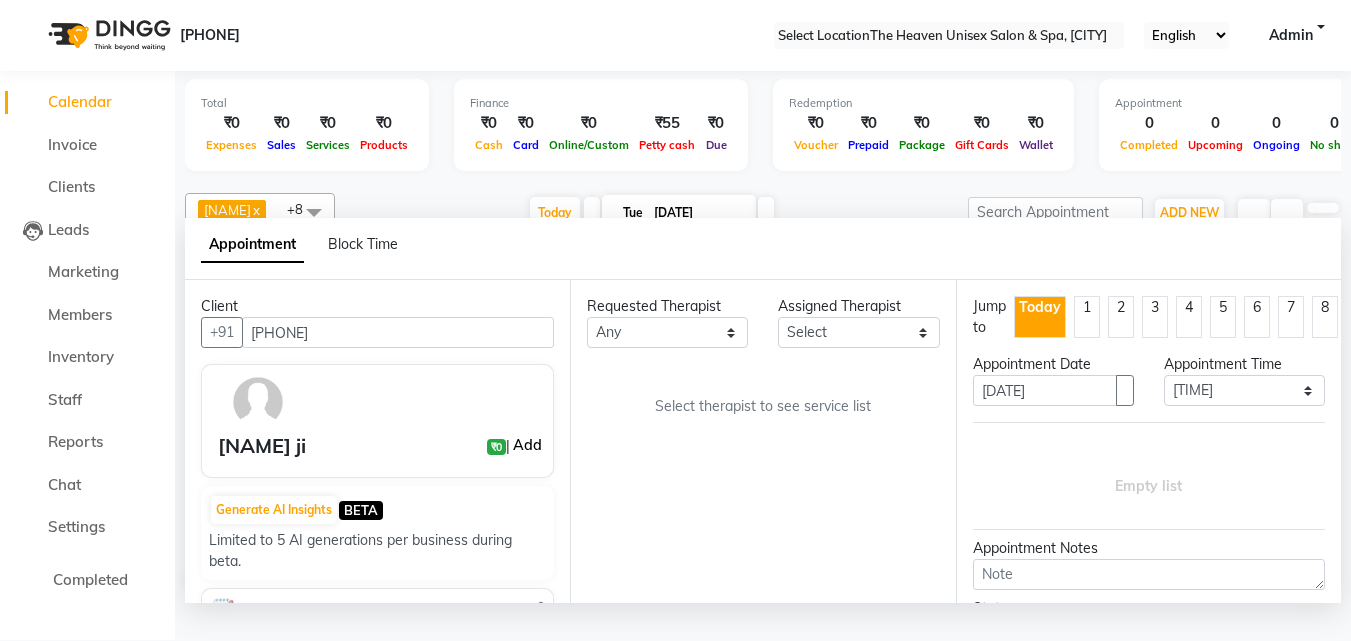 click on "[ACTION]" at bounding box center [527, 445] 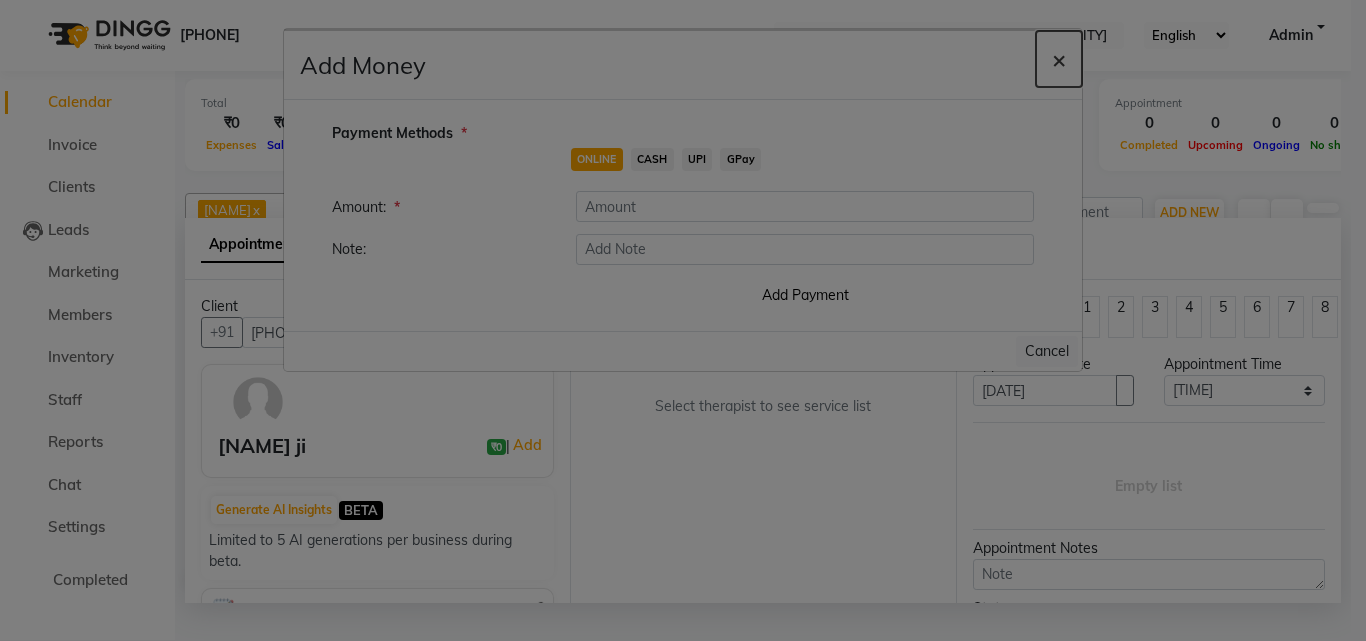 click on "[SYMBOL]" at bounding box center [1059, 59] 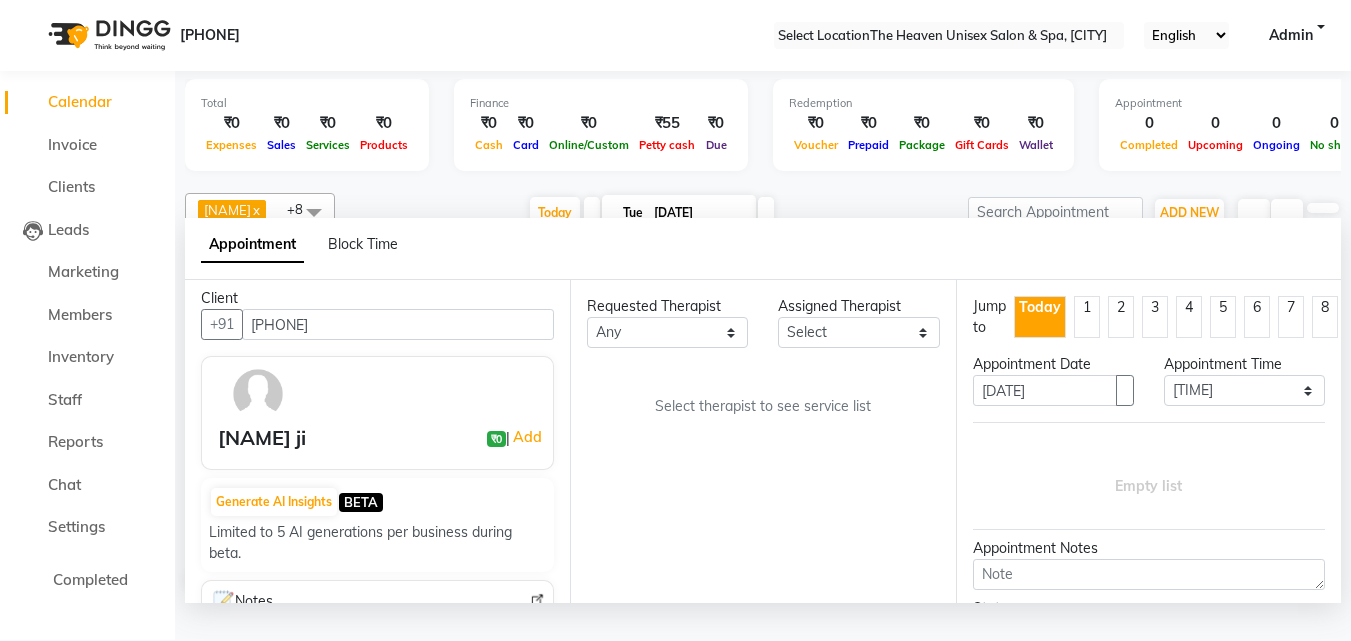 scroll, scrollTop: 0, scrollLeft: 0, axis: both 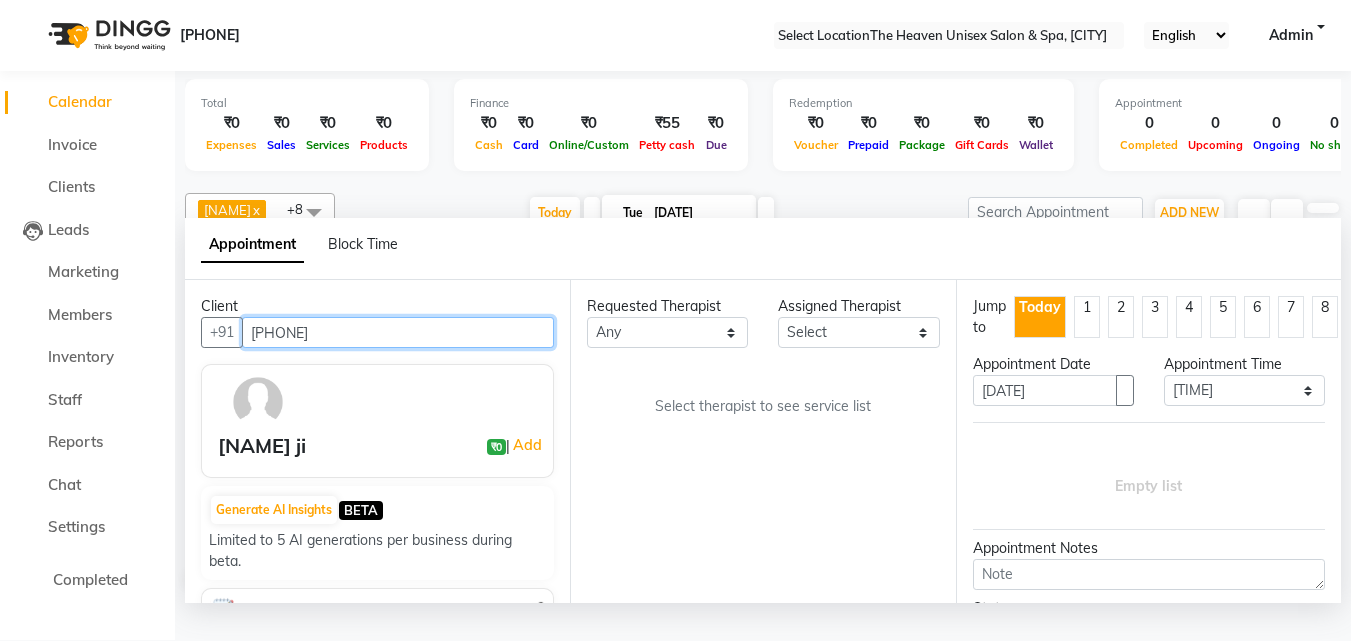 click on "9822049948" at bounding box center (398, 332) 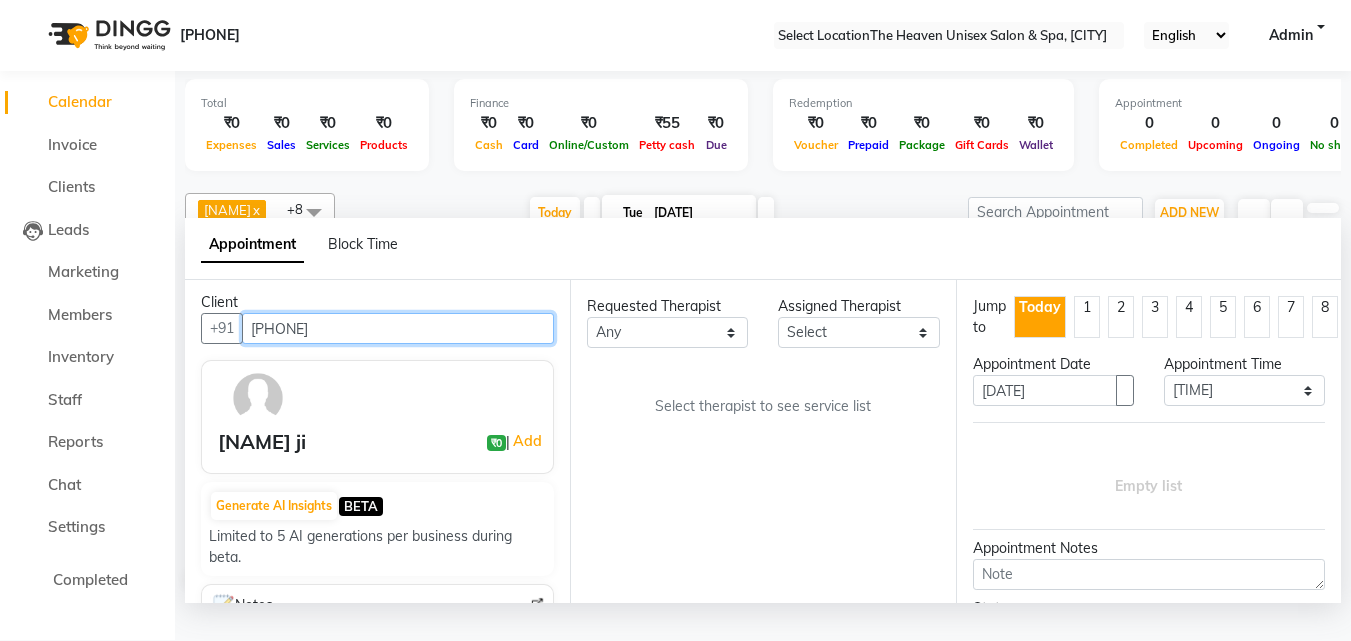 scroll, scrollTop: 0, scrollLeft: 0, axis: both 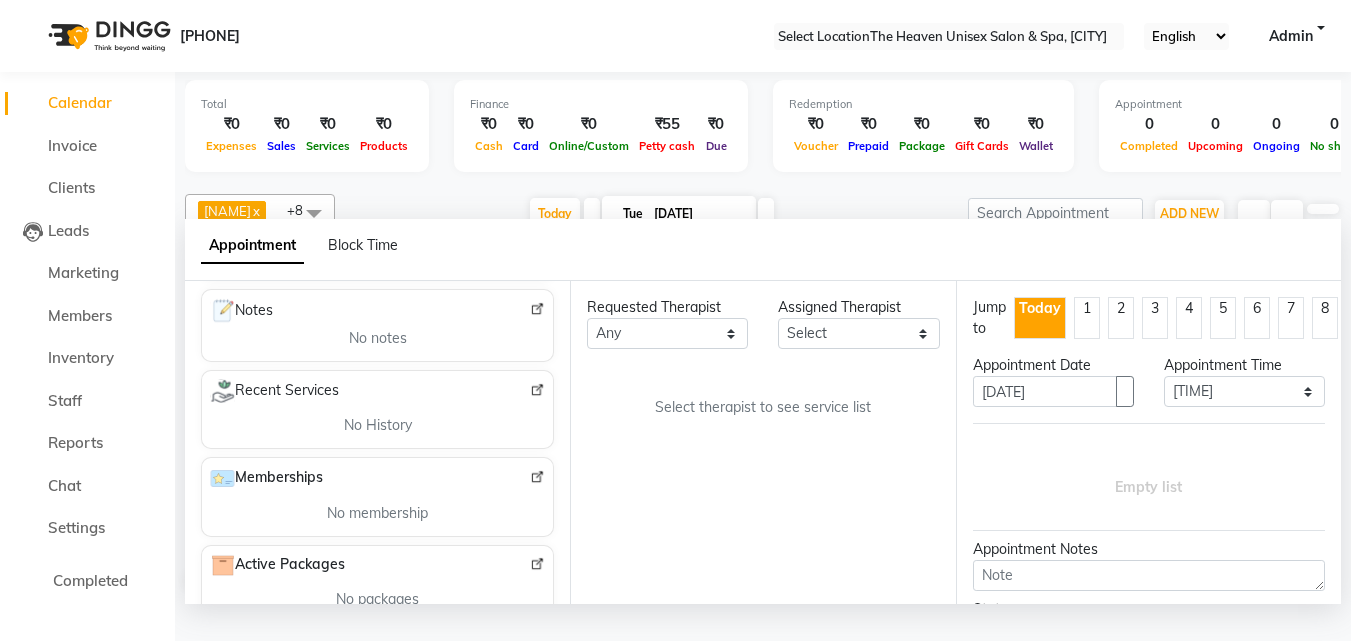 click at bounding box center (537, 390) 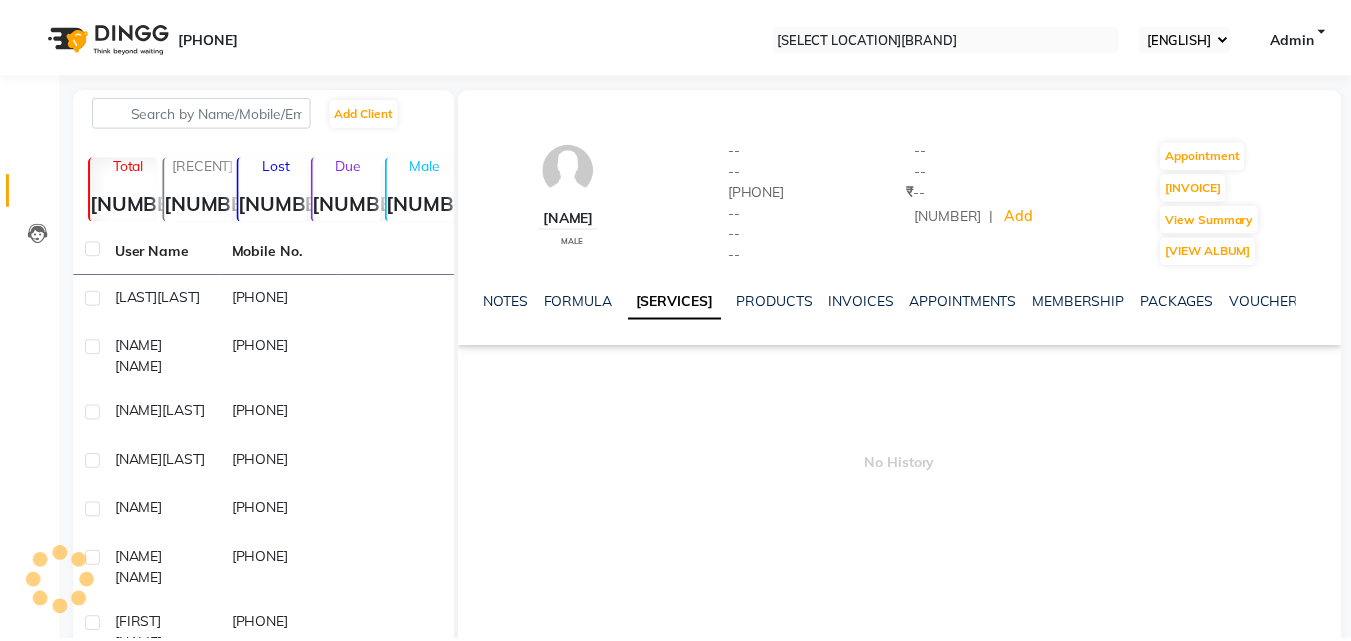 scroll, scrollTop: 0, scrollLeft: 0, axis: both 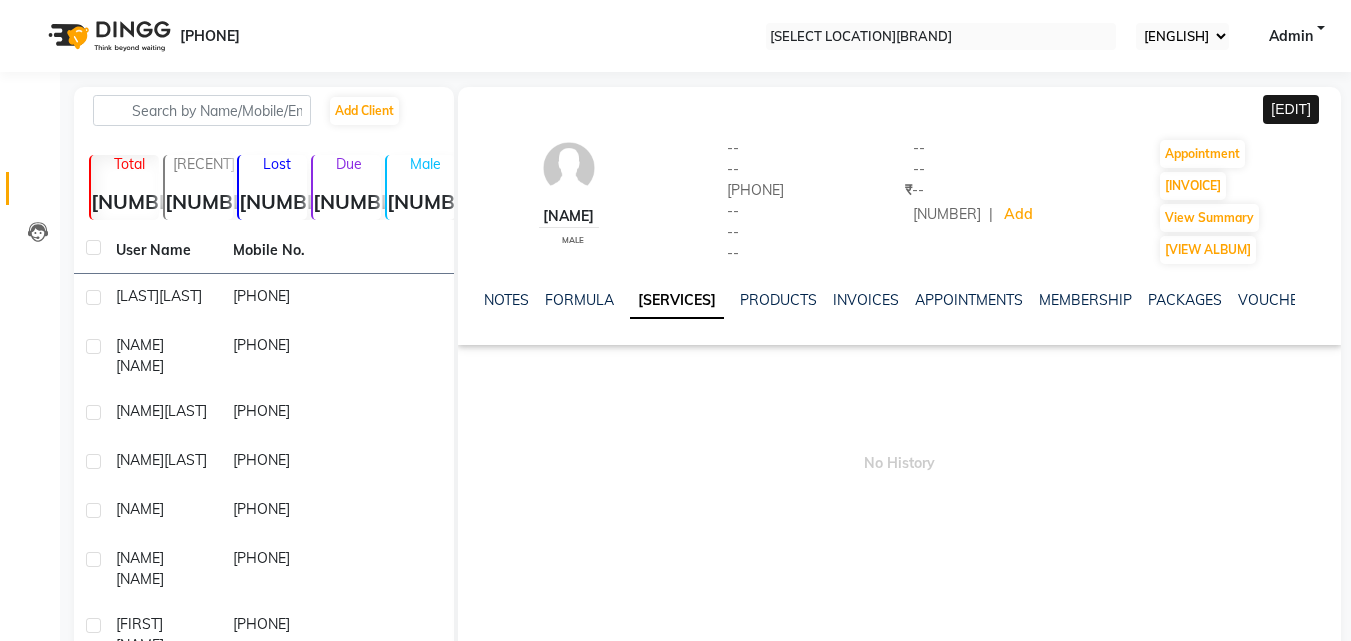 click at bounding box center [1333, 107] 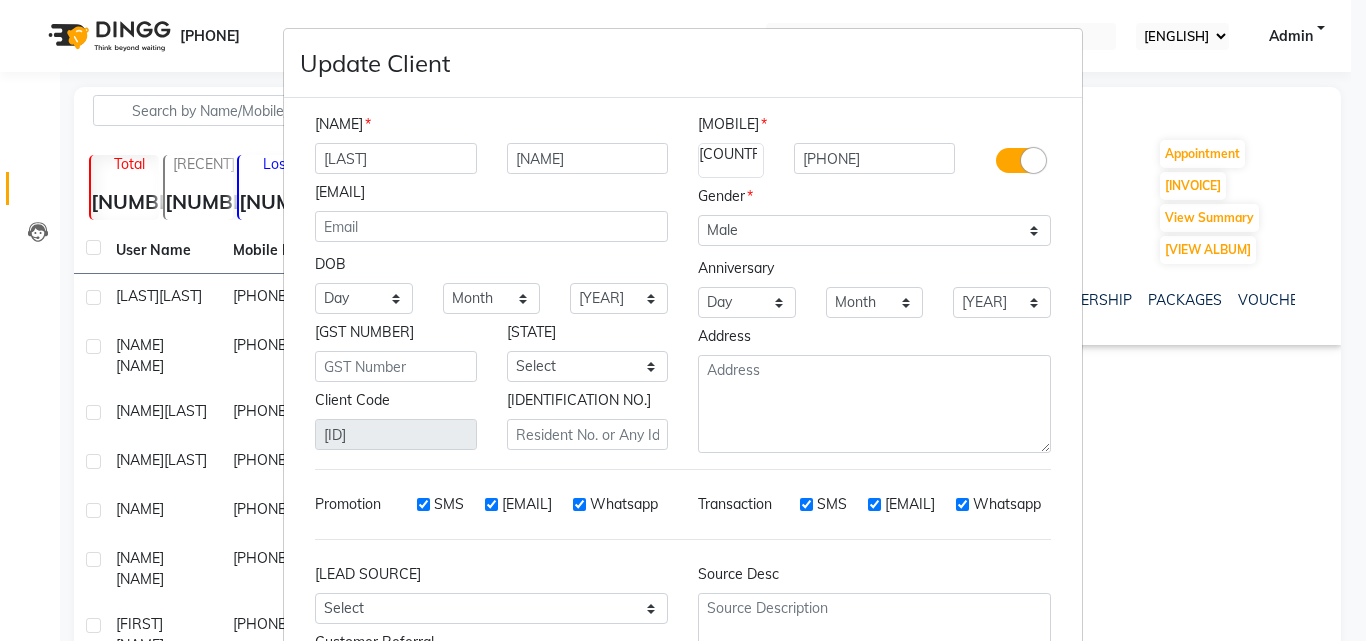 drag, startPoint x: 463, startPoint y: 152, endPoint x: 282, endPoint y: 151, distance: 181.00276 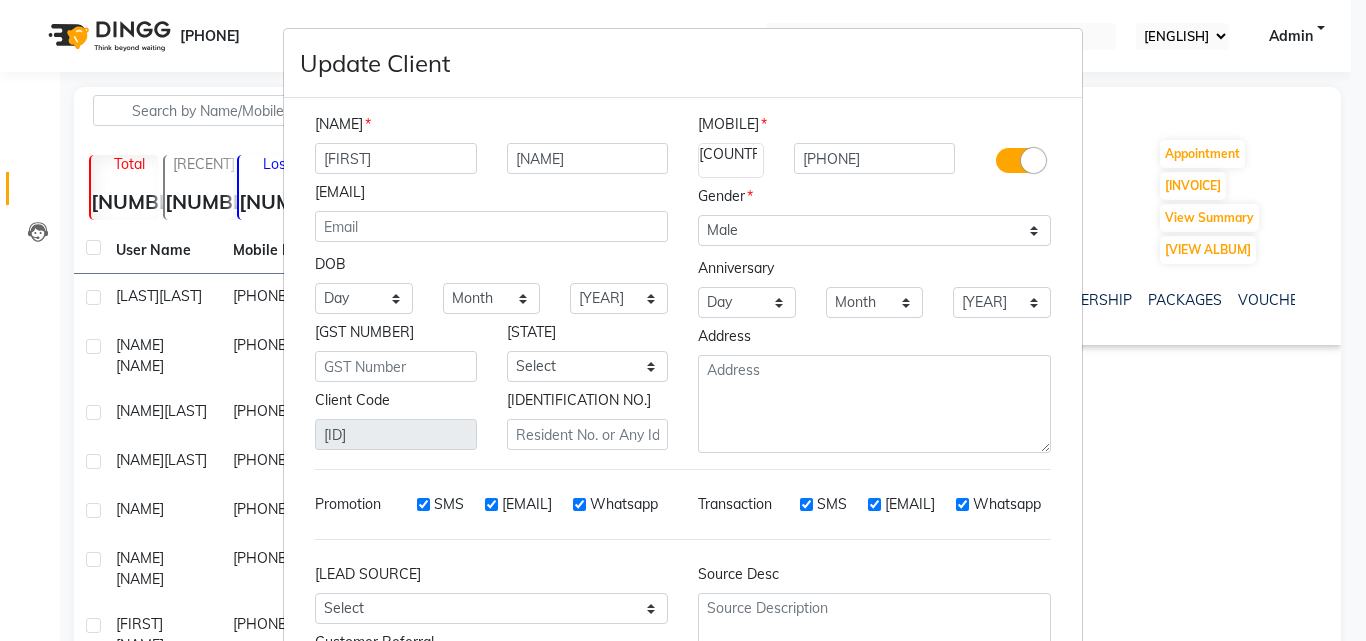 type on "vinod" 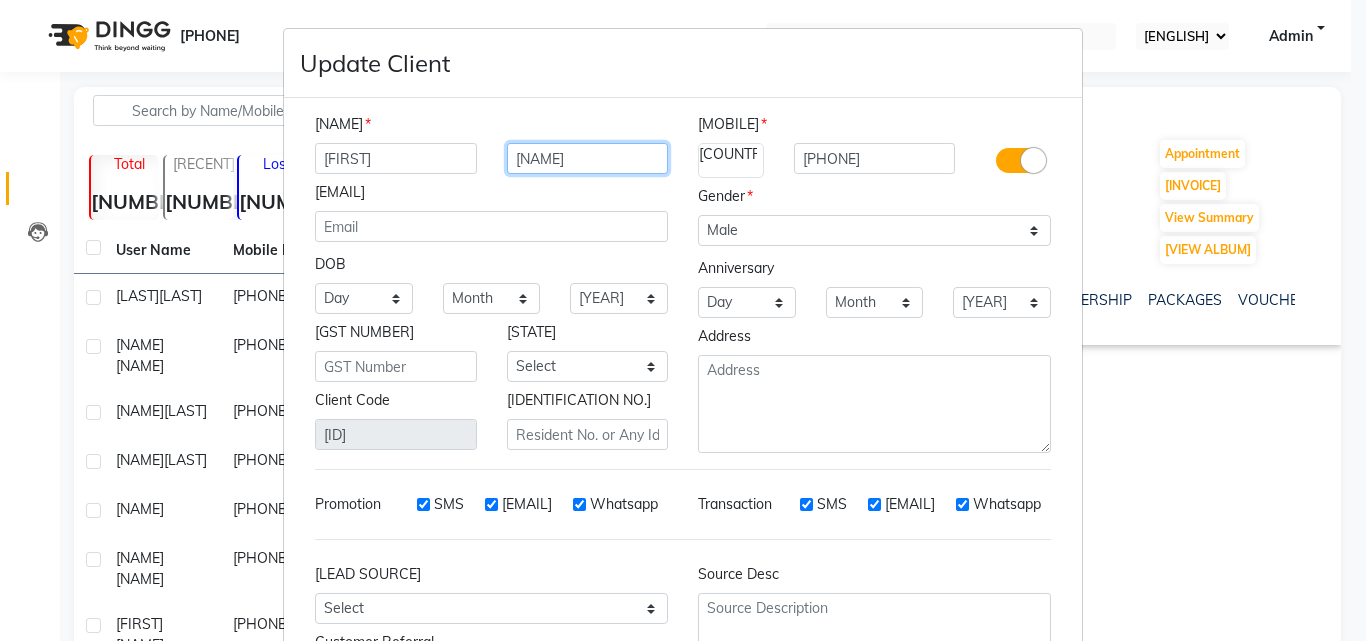 click on "ji" at bounding box center [588, 158] 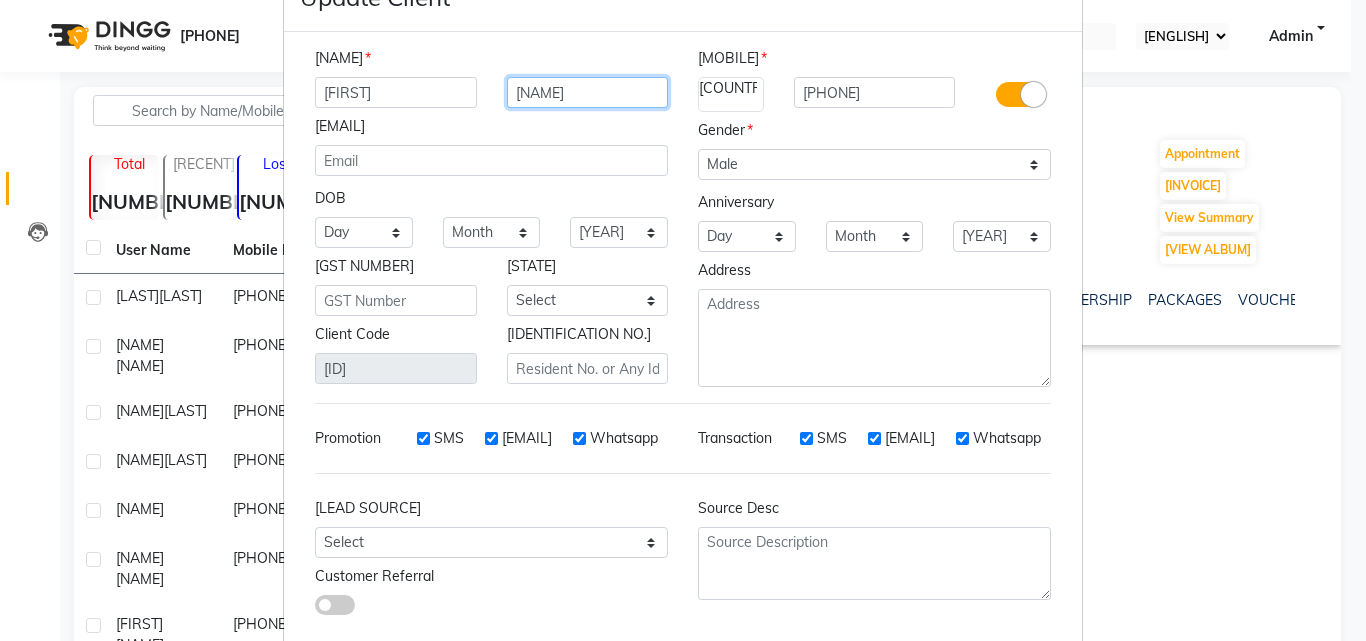 scroll, scrollTop: 172, scrollLeft: 0, axis: vertical 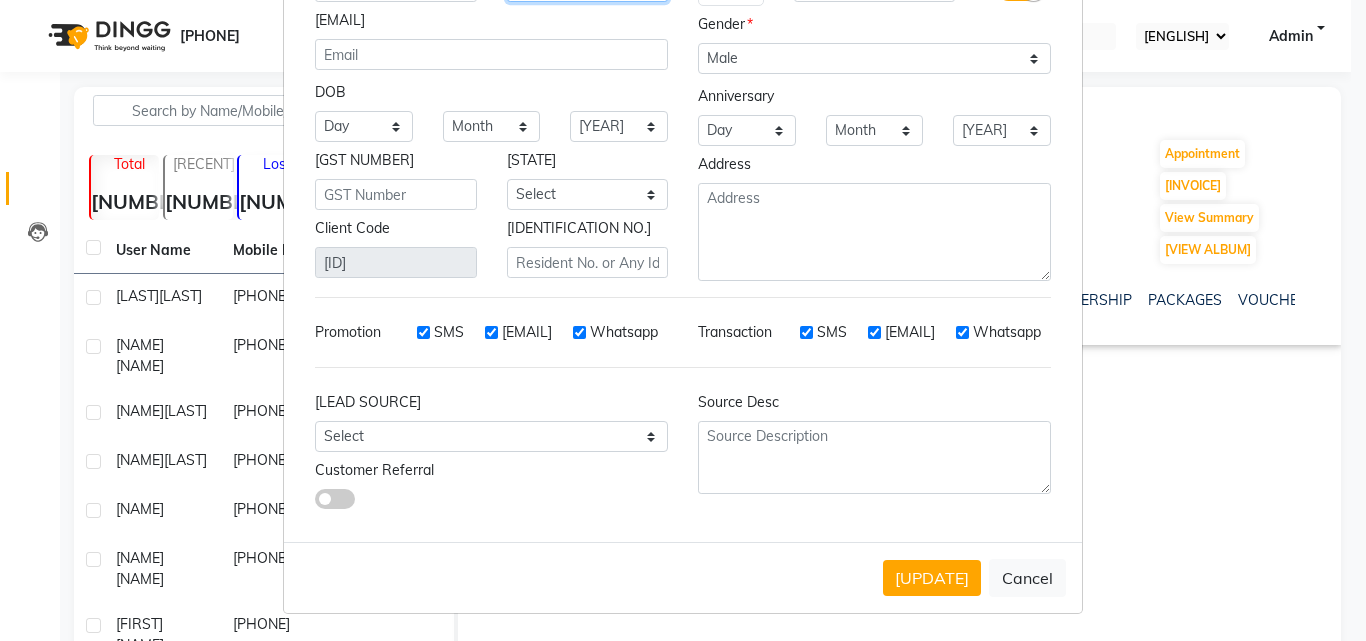type on "lalchandani" 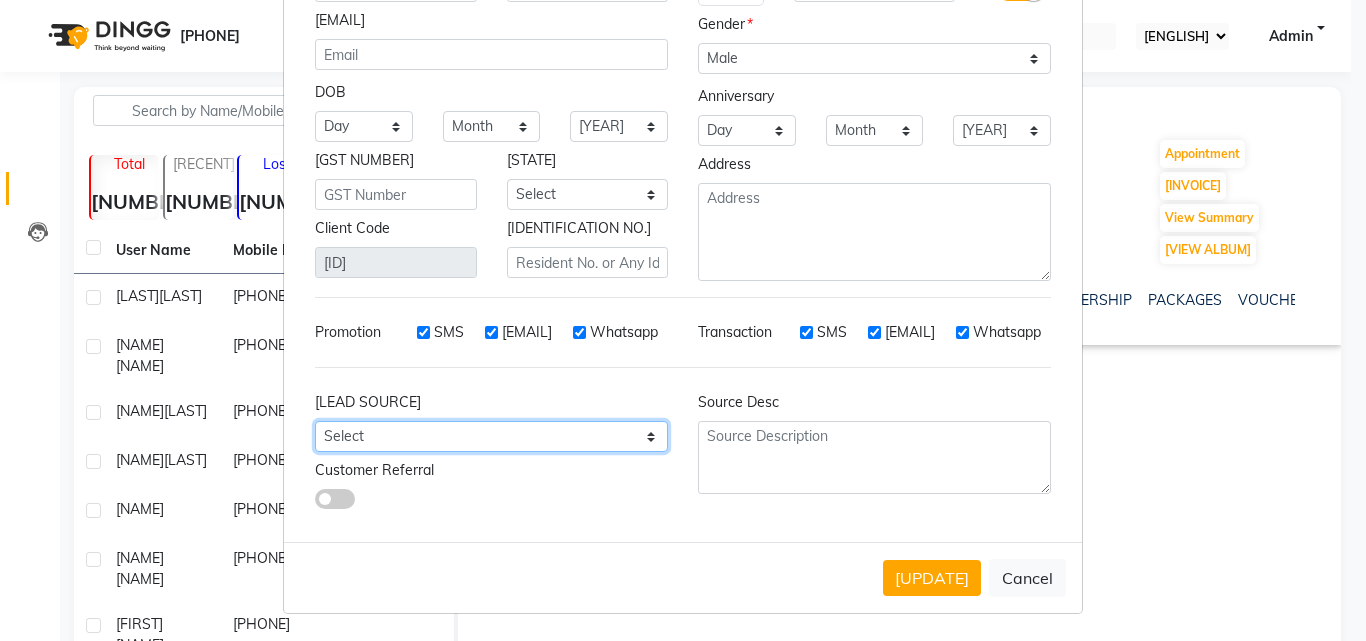 click on "Select Walk-in Referral Internet Friend Word of Mouth Advertisement Facebook JustDial Google Other" at bounding box center (364, 126) 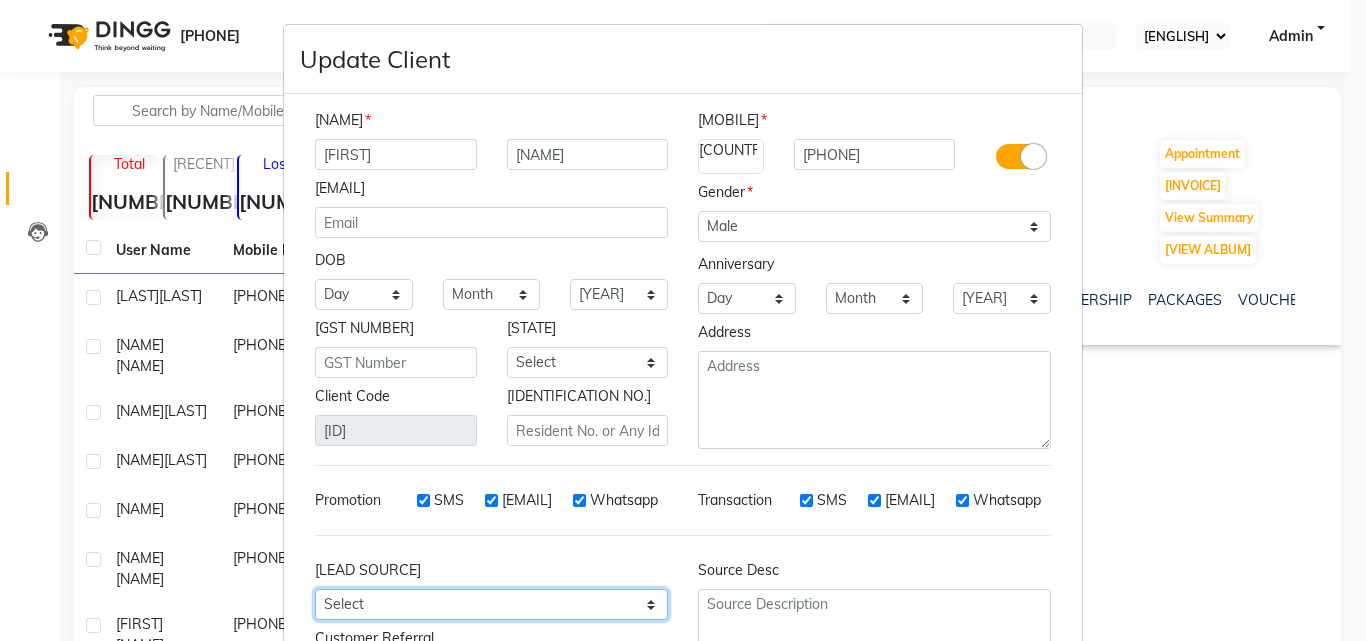 scroll, scrollTop: 0, scrollLeft: 0, axis: both 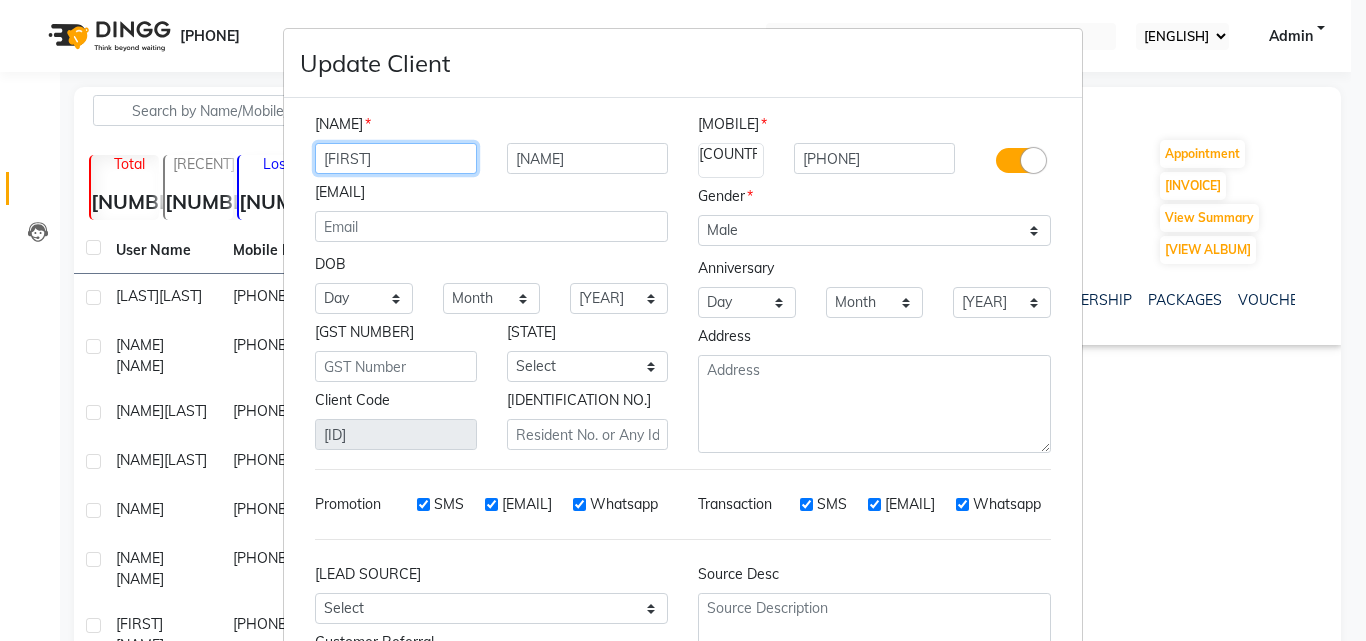 click on "vinod" at bounding box center [396, 158] 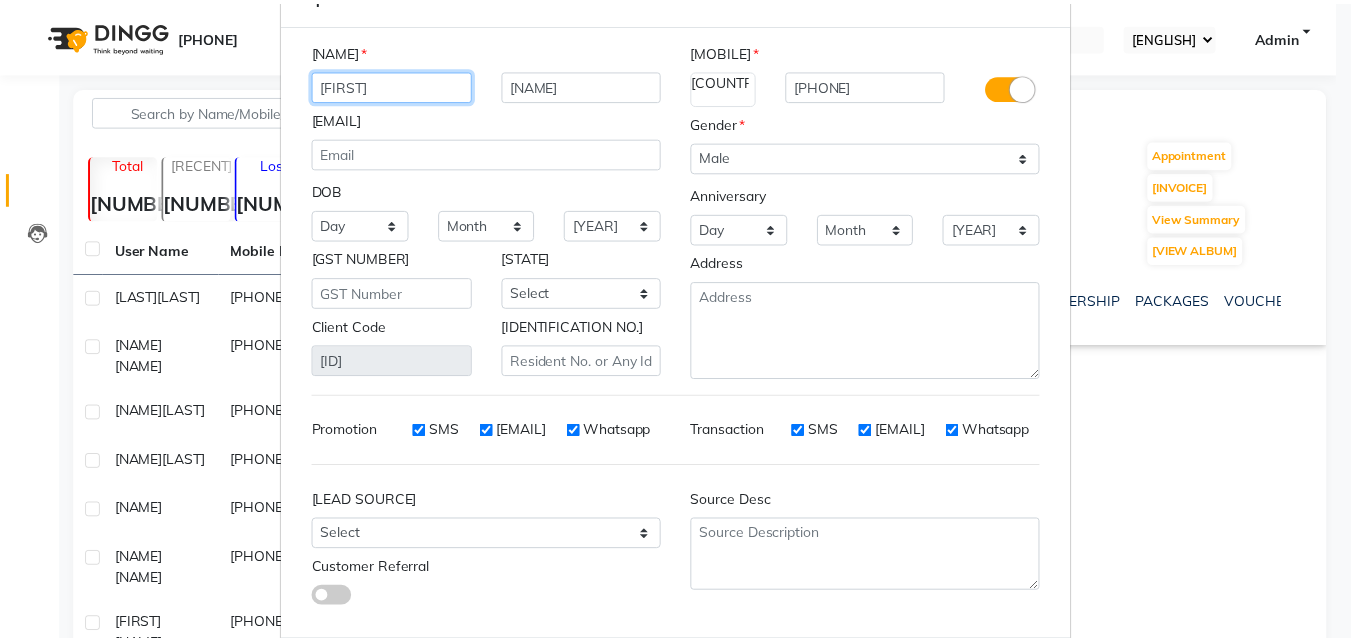 scroll, scrollTop: 172, scrollLeft: 0, axis: vertical 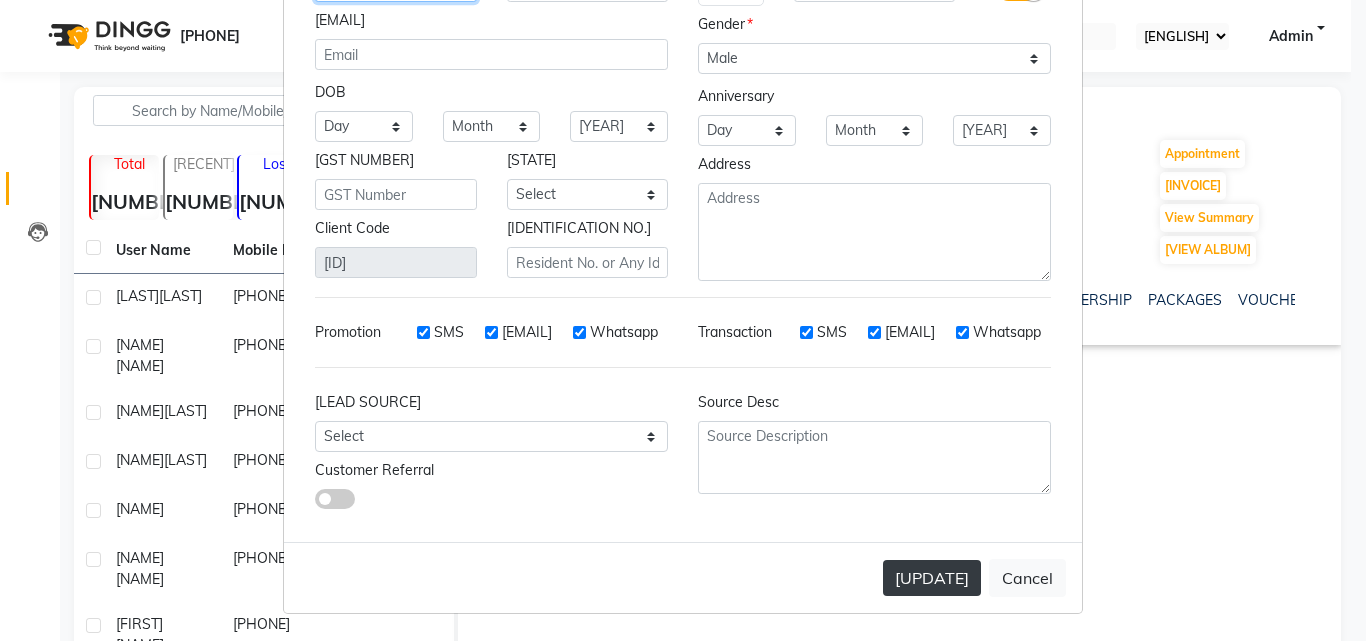 type on "Vinod" 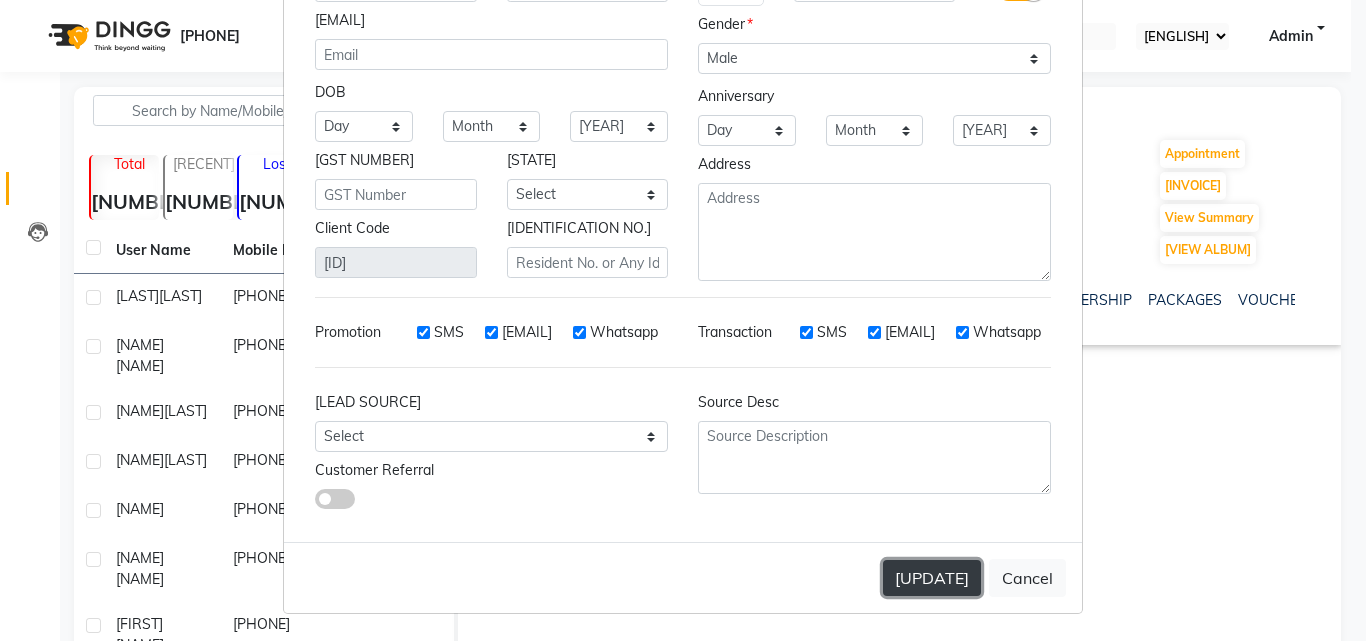 click on "Update" at bounding box center [932, 578] 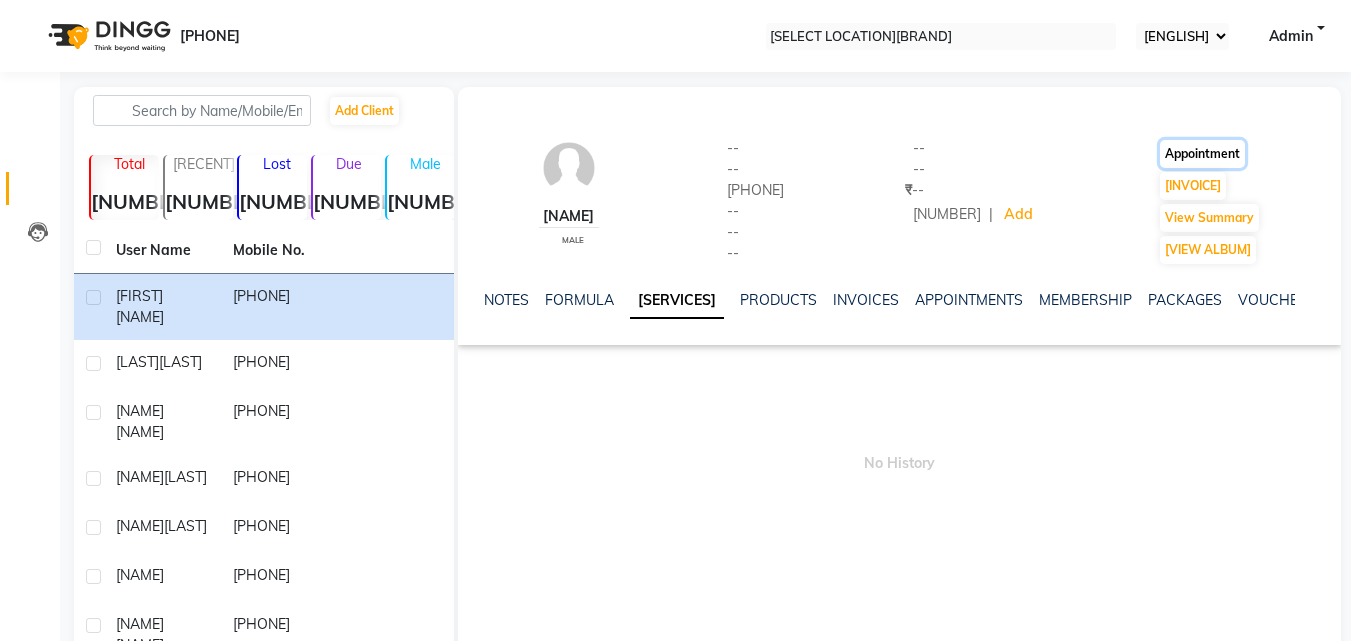 click on "Appointment" at bounding box center (1202, 154) 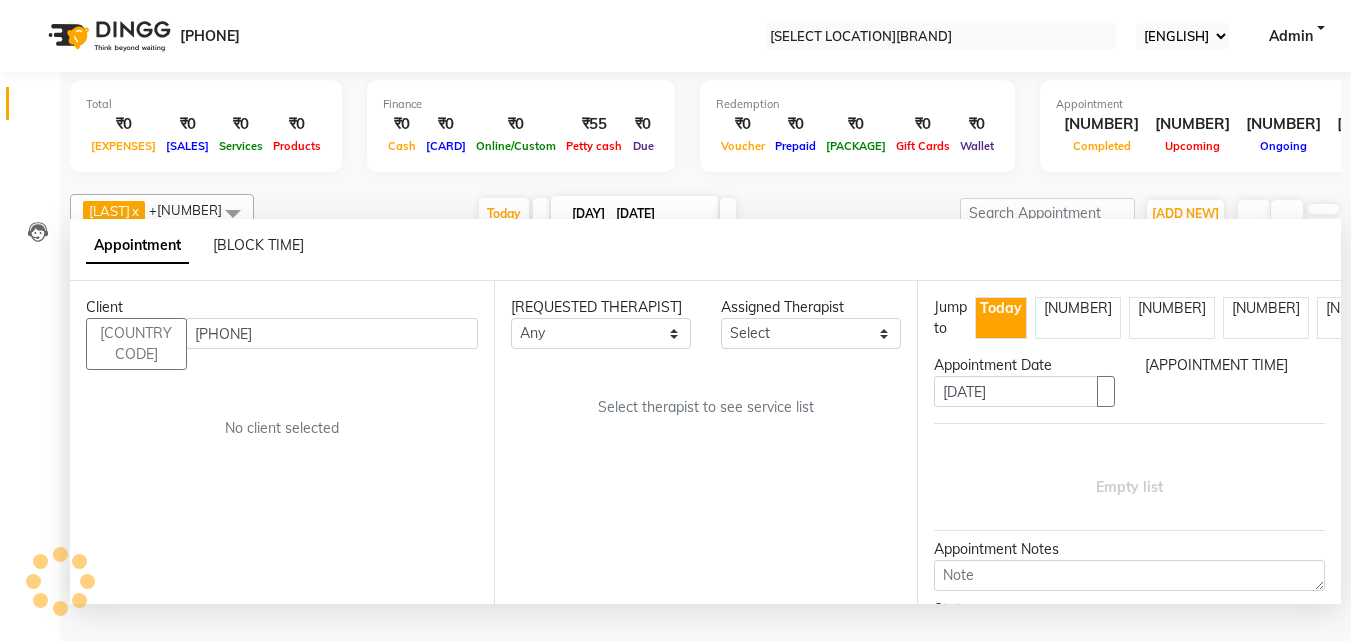 scroll, scrollTop: 0, scrollLeft: 0, axis: both 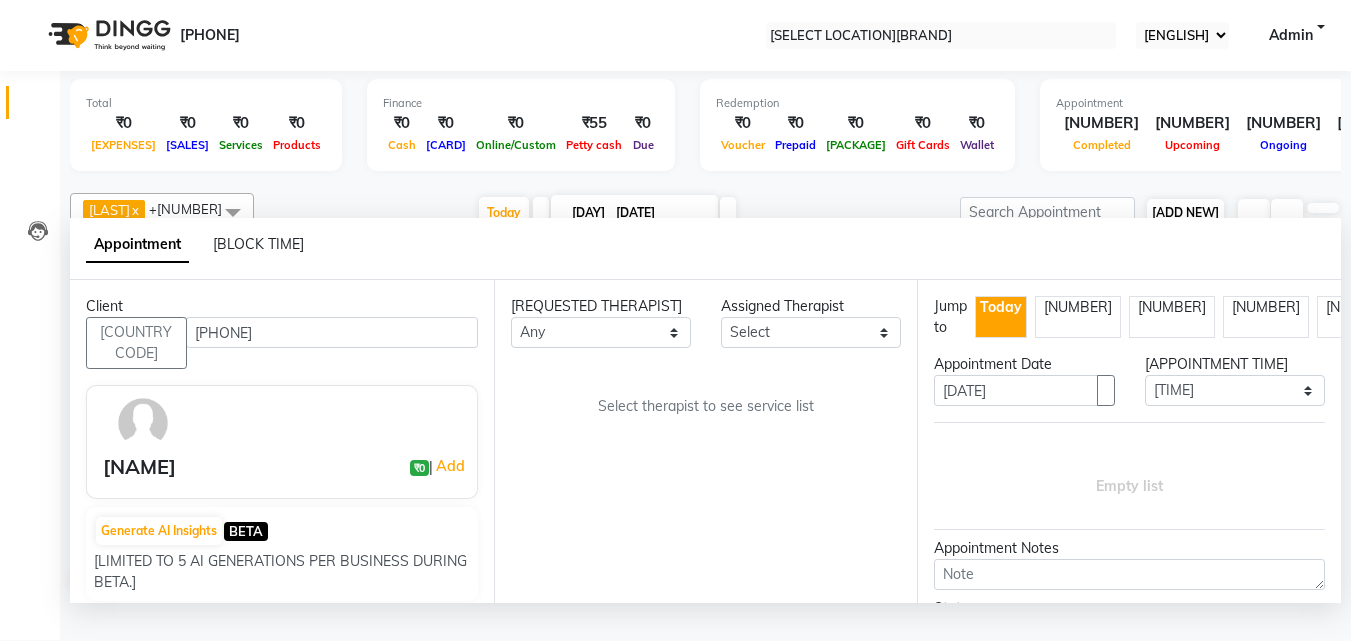 click on "[ACTION]" at bounding box center (1185, 212) 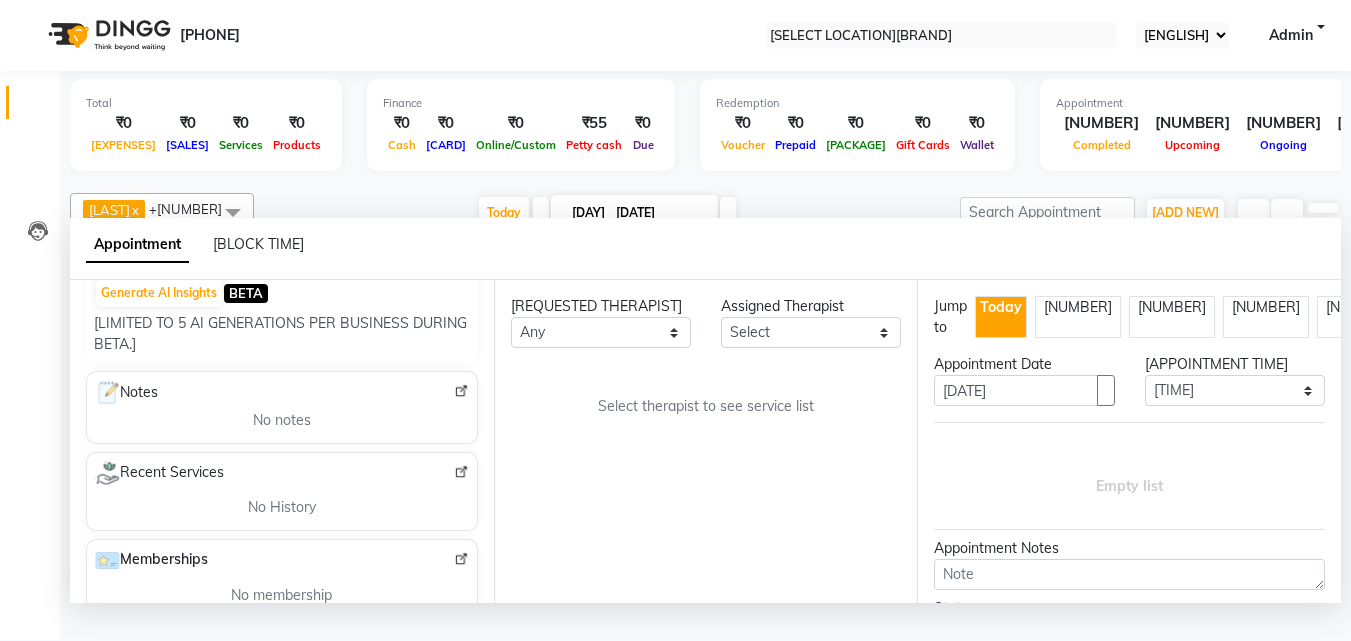 scroll, scrollTop: 300, scrollLeft: 0, axis: vertical 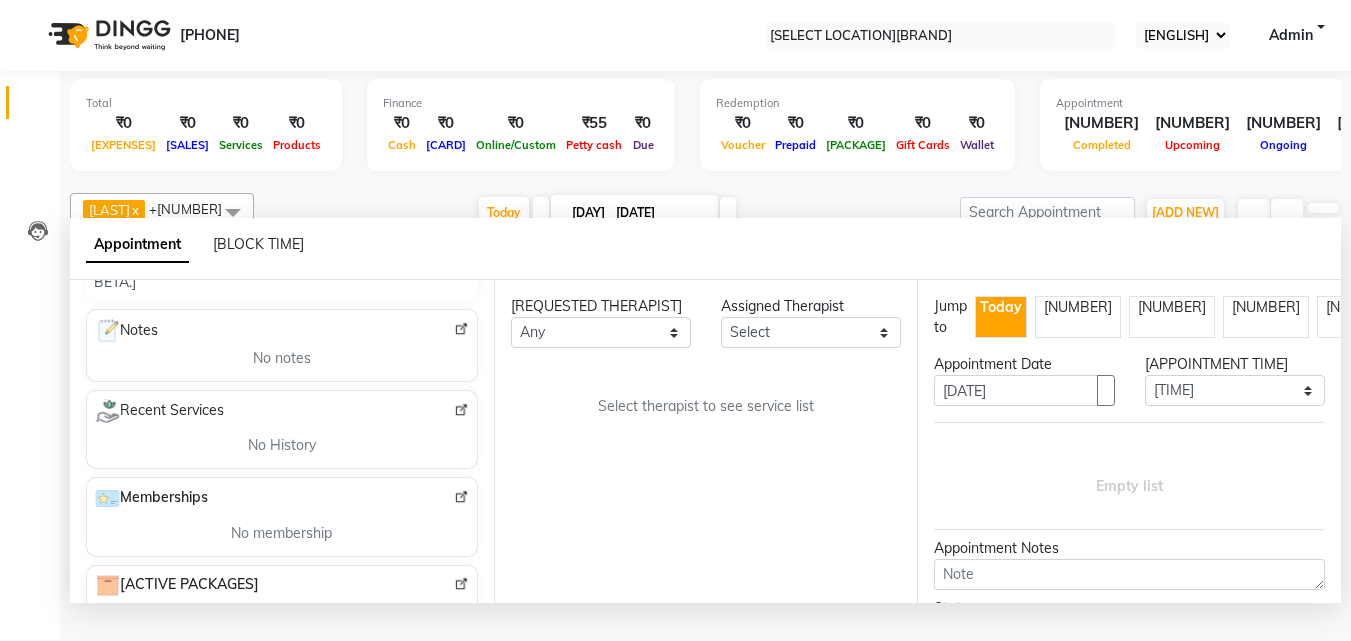 click at bounding box center (461, 410) 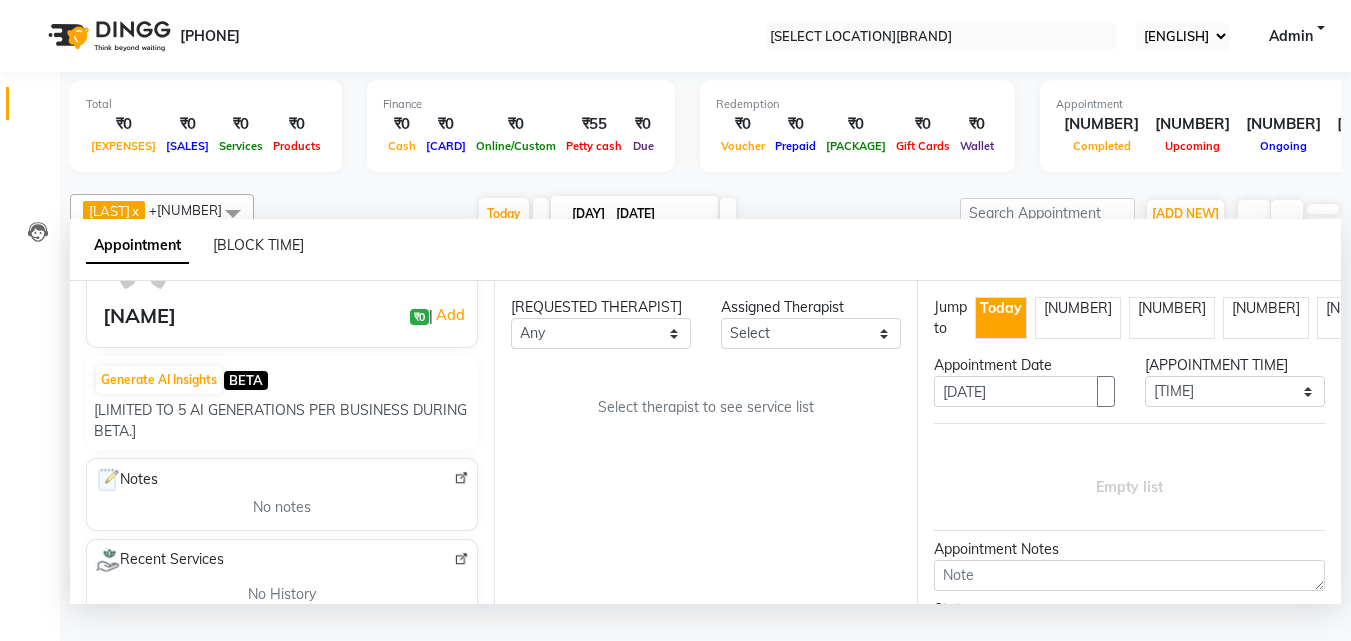 scroll, scrollTop: 0, scrollLeft: 0, axis: both 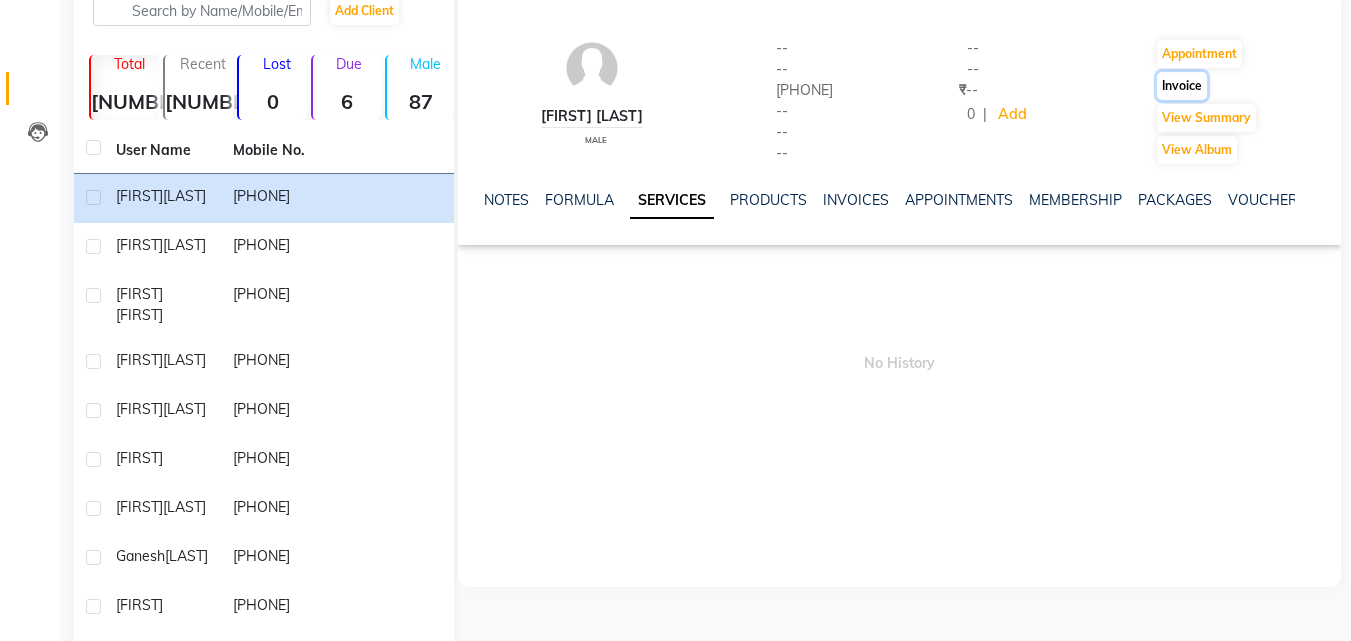 click on "Invoice" at bounding box center (1199, 54) 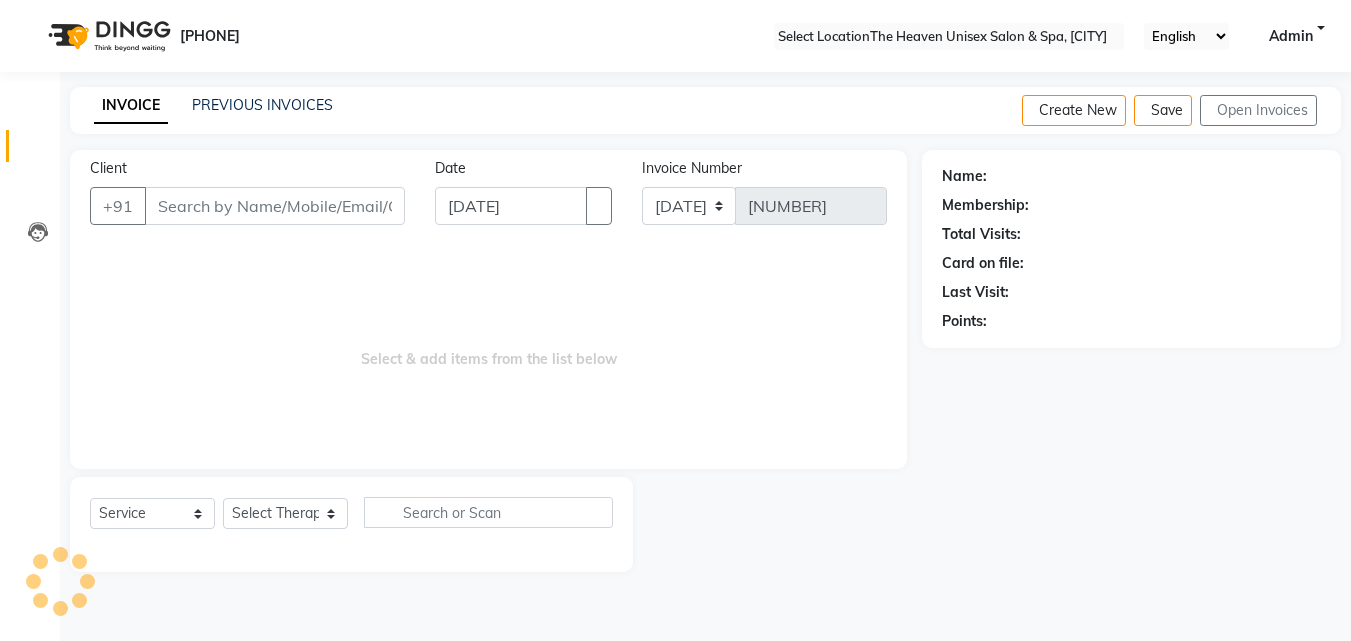 scroll, scrollTop: 0, scrollLeft: 0, axis: both 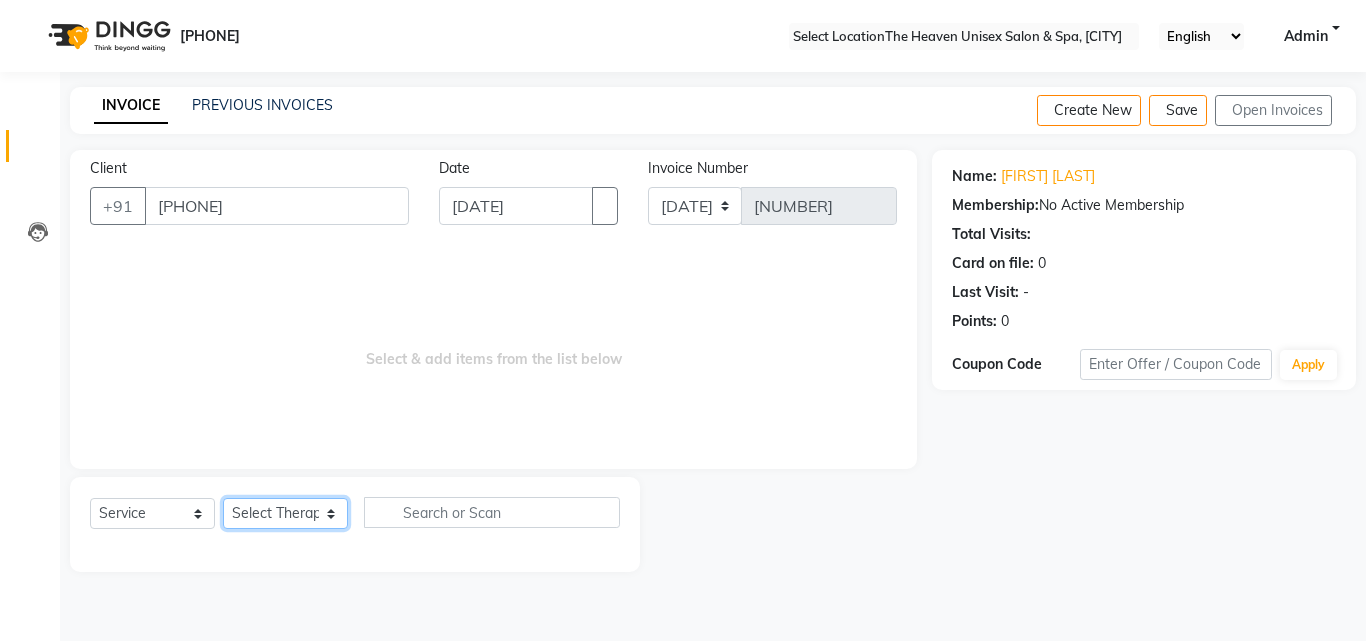 click on "Select Therapist Becky Himanshu Singh  Loriya Mamta Meraj messy Nikita Pardeshi pui Rahul Rashmi riddhi" at bounding box center (285, 513) 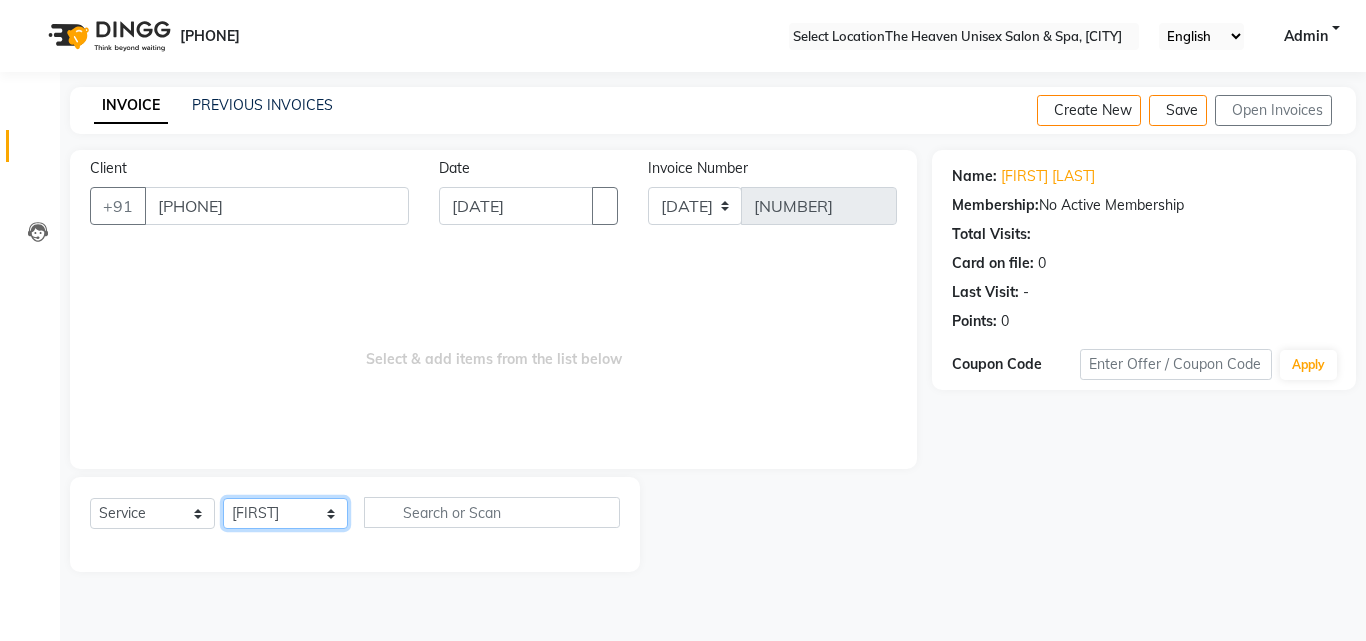 click on "Select Therapist Becky Himanshu Singh  Loriya Mamta Meraj messy Nikita Pardeshi pui Rahul Rashmi riddhi" at bounding box center (285, 513) 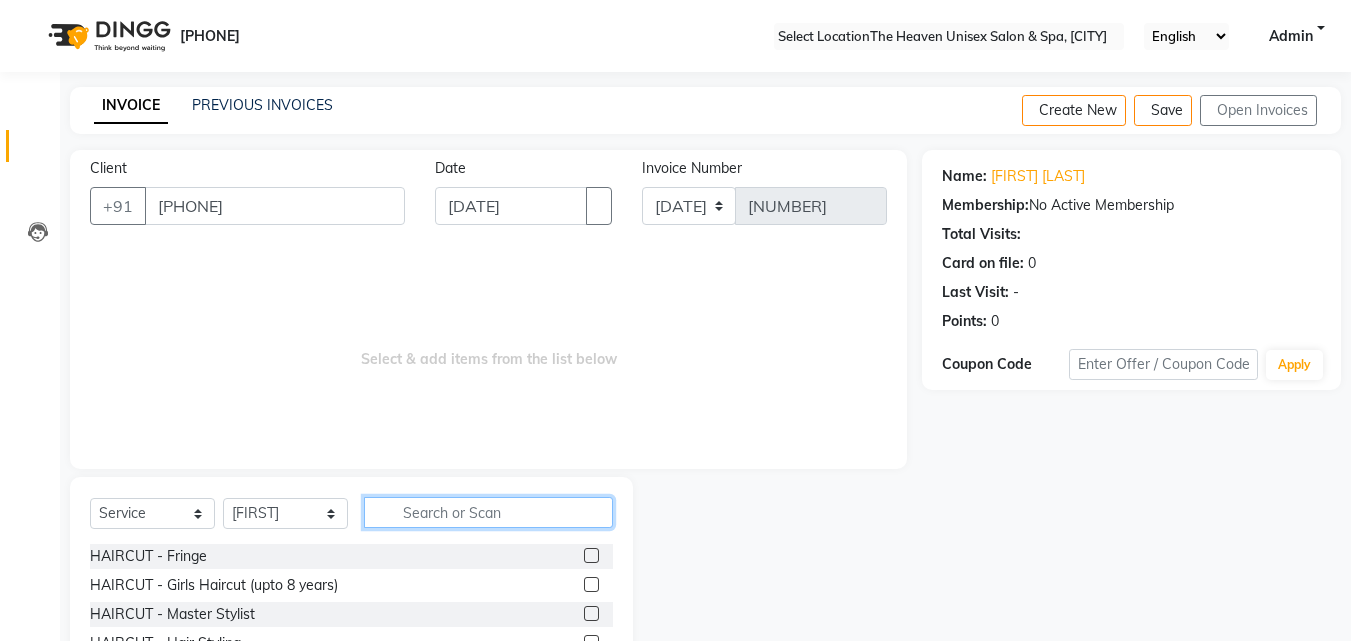 click at bounding box center [488, 512] 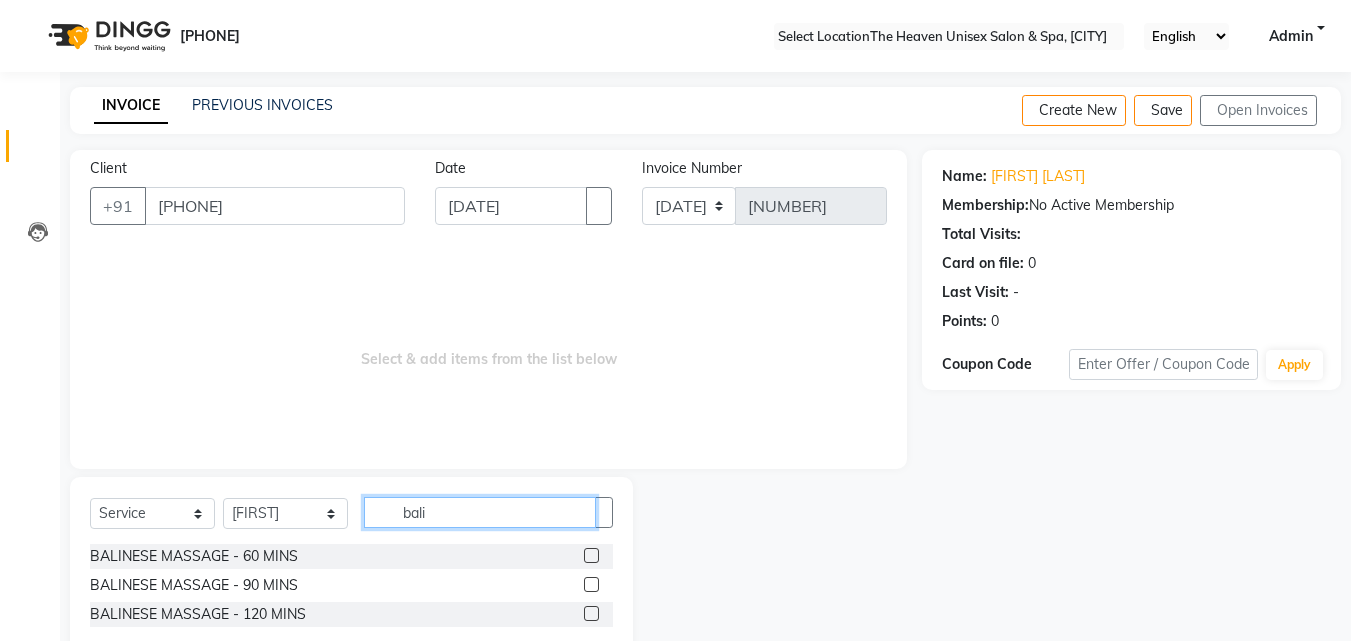 type on "bali" 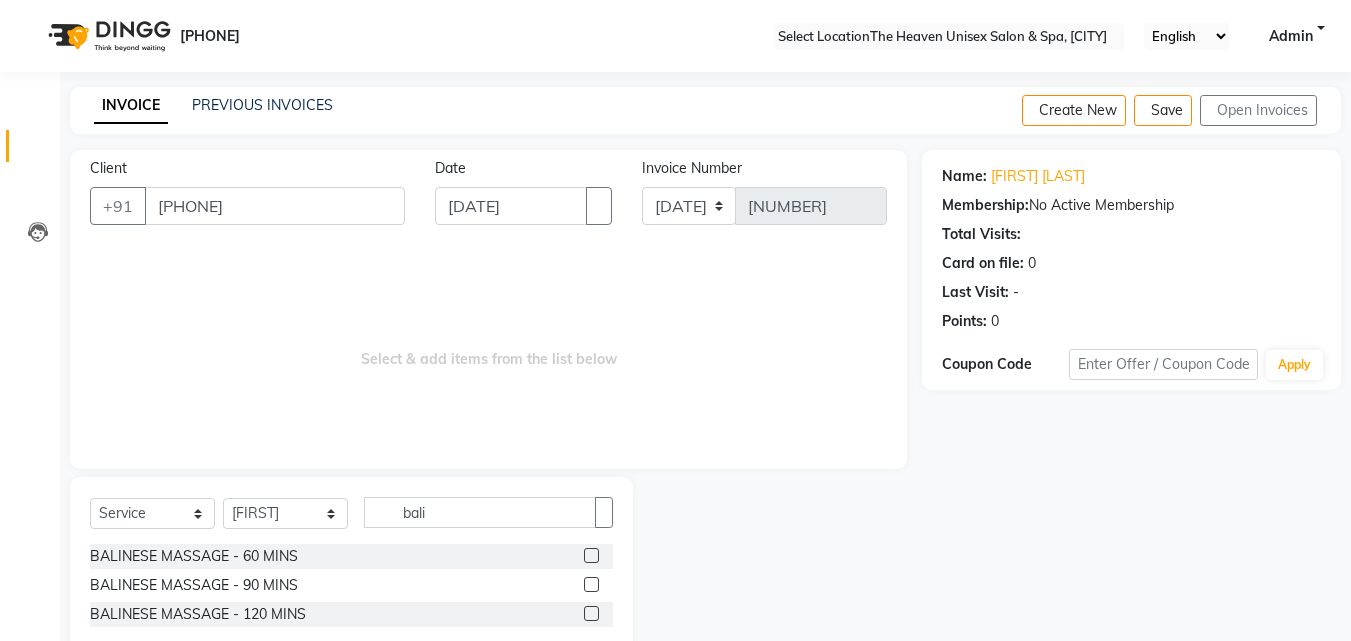 click at bounding box center (591, 555) 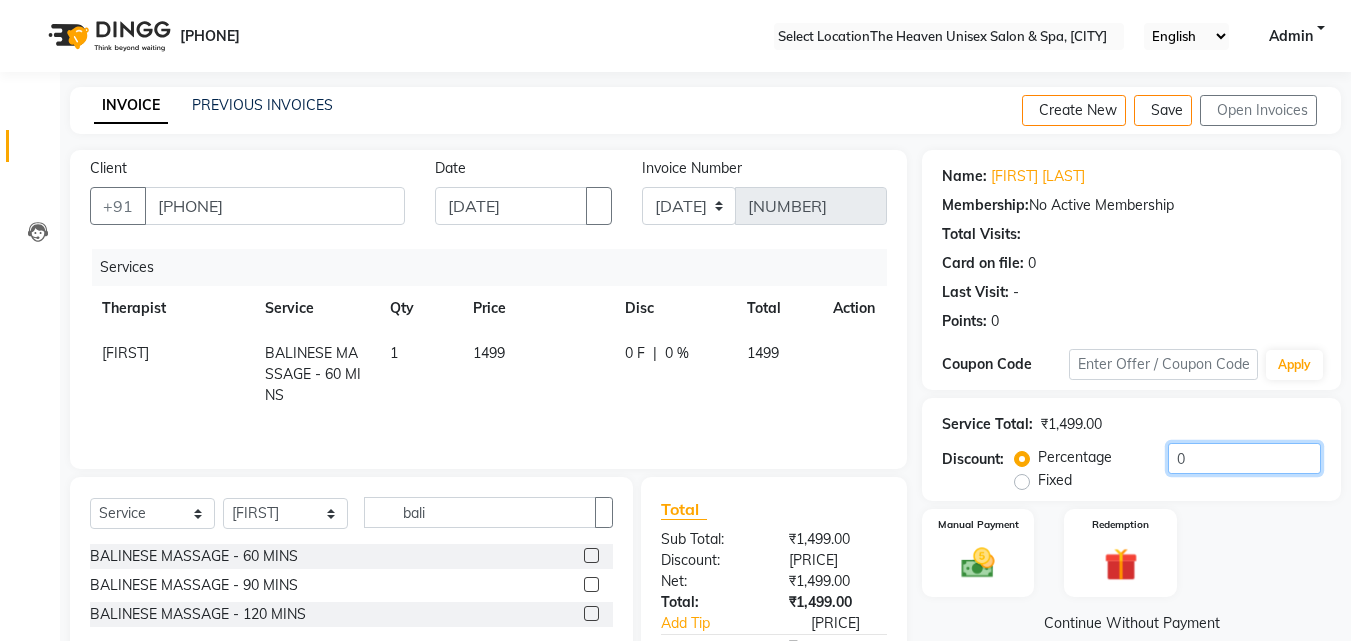 click on "[NUMBER]" at bounding box center [1244, 458] 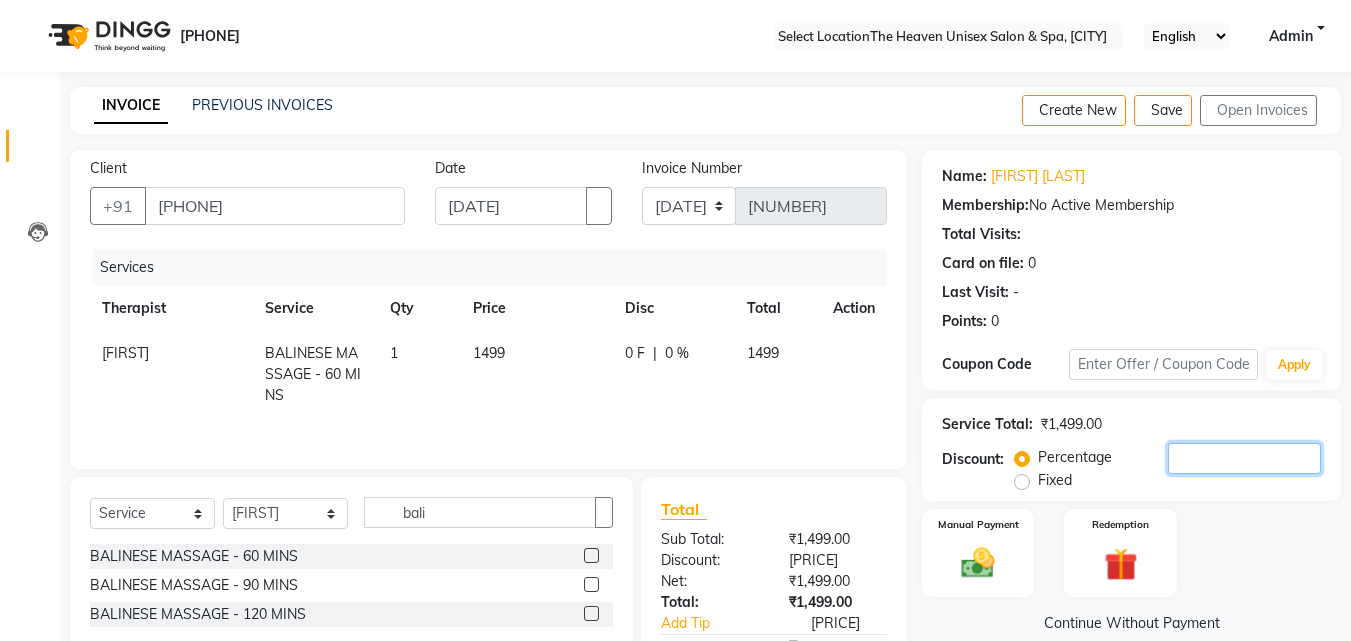 type 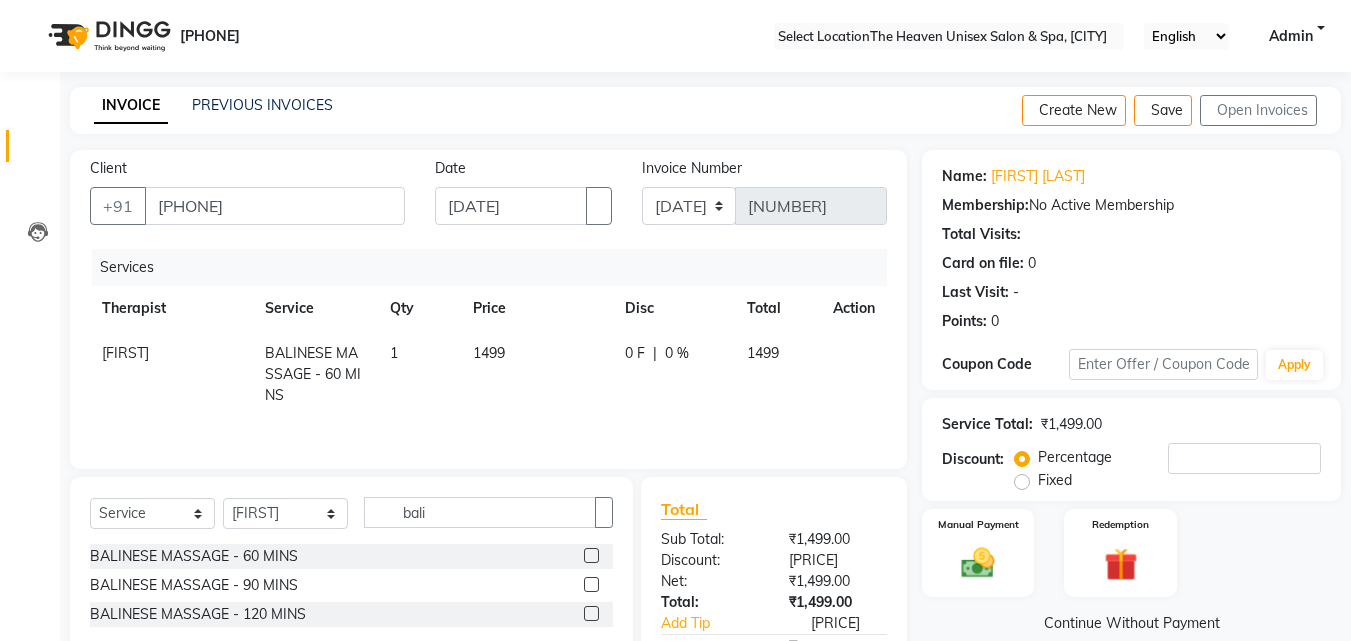 click on "Fixed" at bounding box center [1055, 480] 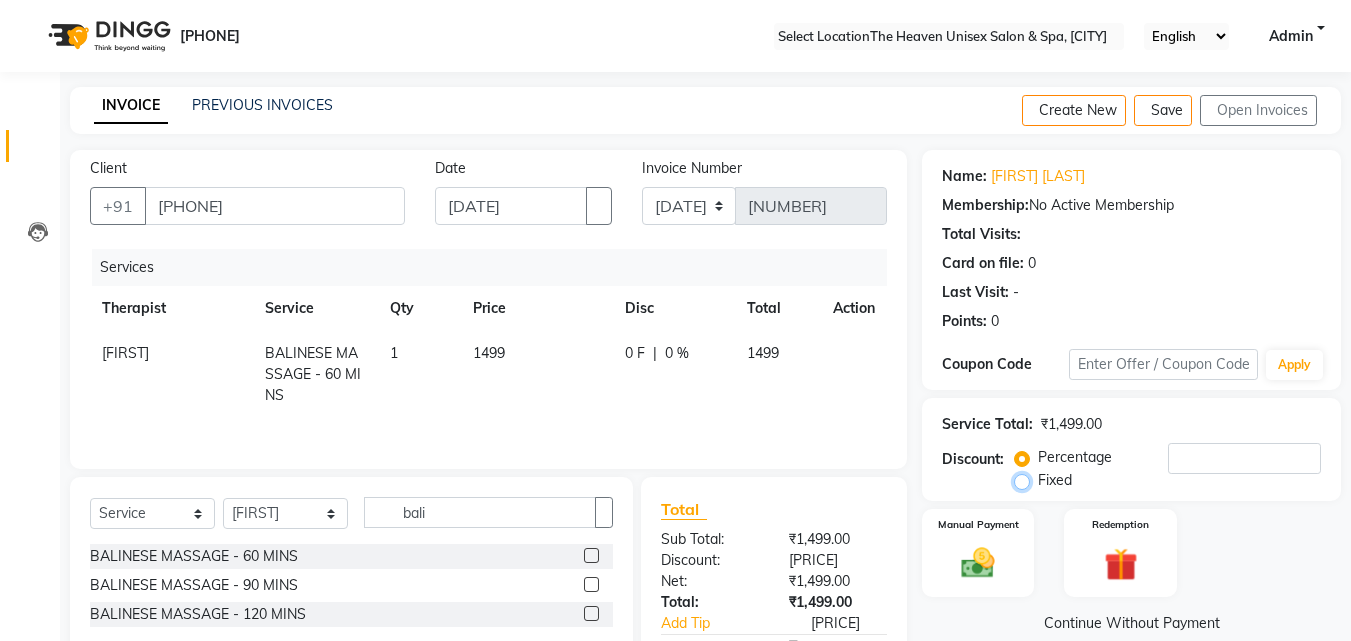 click on "Fixed" at bounding box center [1026, 480] 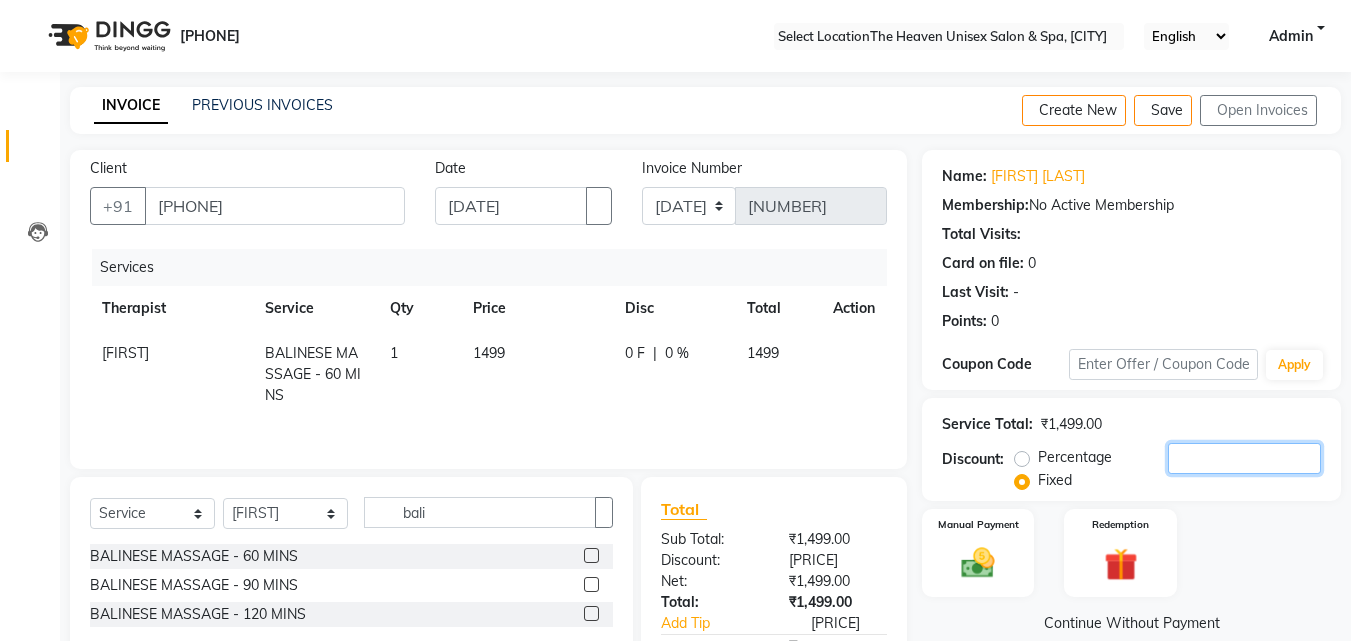 click at bounding box center (1244, 458) 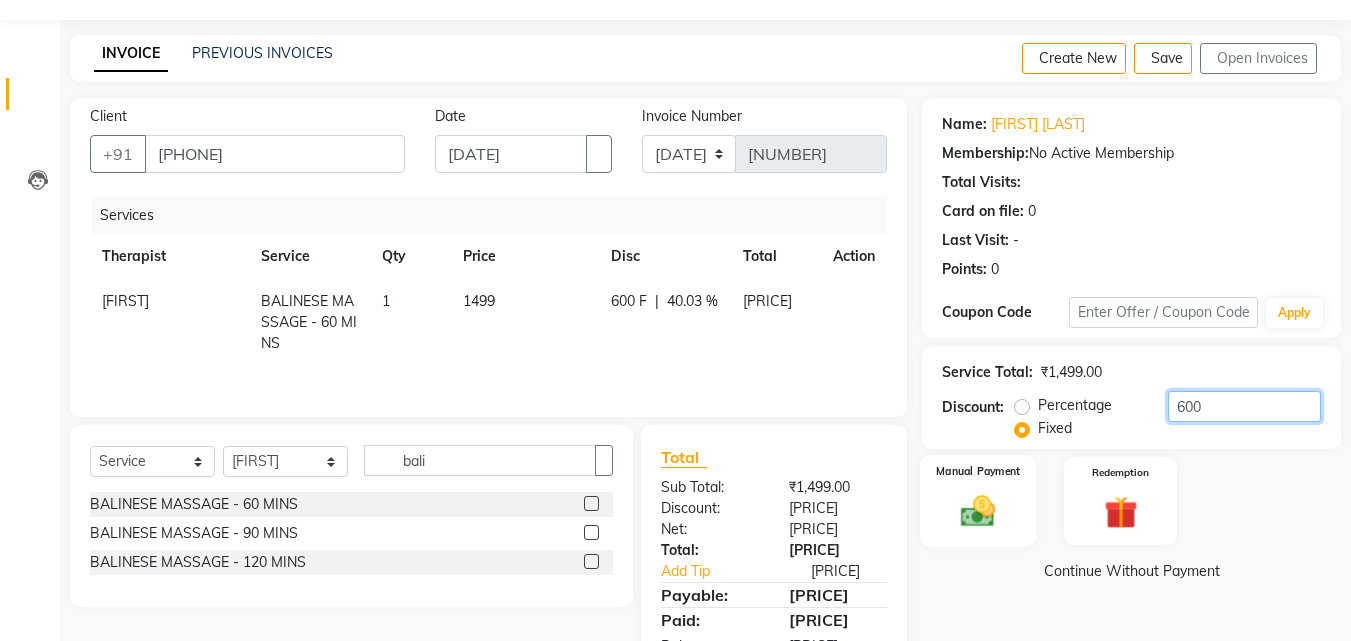 scroll, scrollTop: 117, scrollLeft: 0, axis: vertical 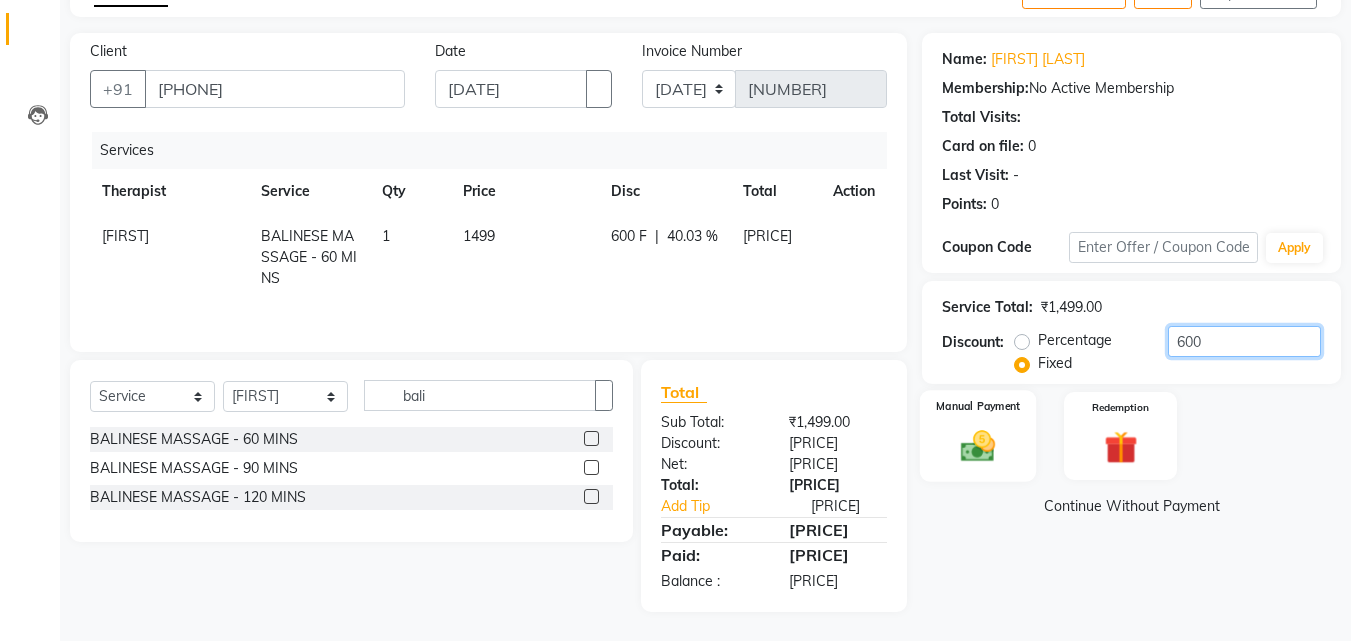 type on "[NUMBER]" 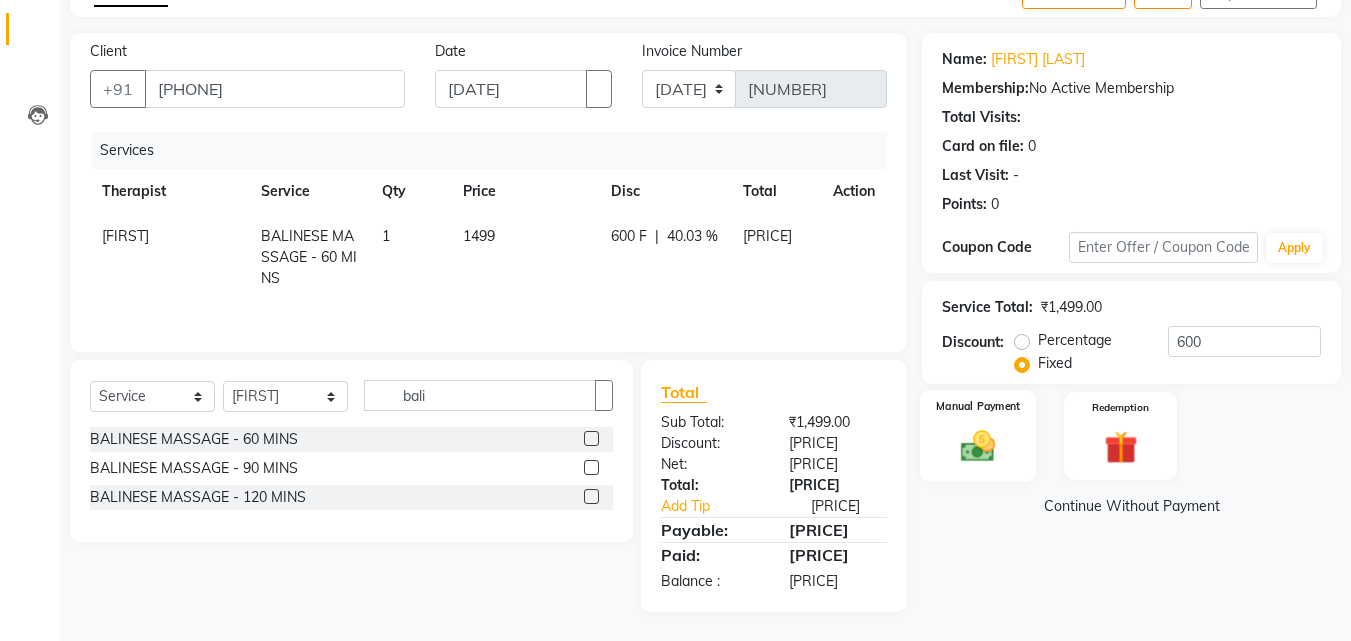 click at bounding box center (978, 446) 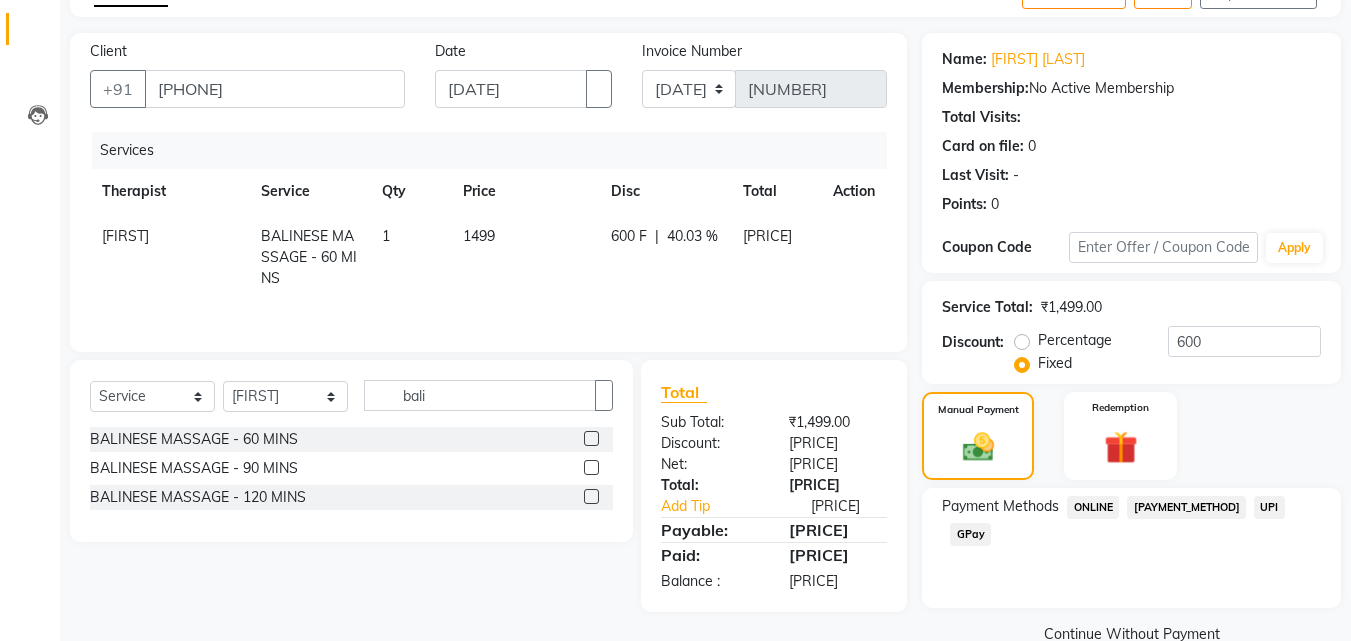 click on "GPay" at bounding box center [1093, 507] 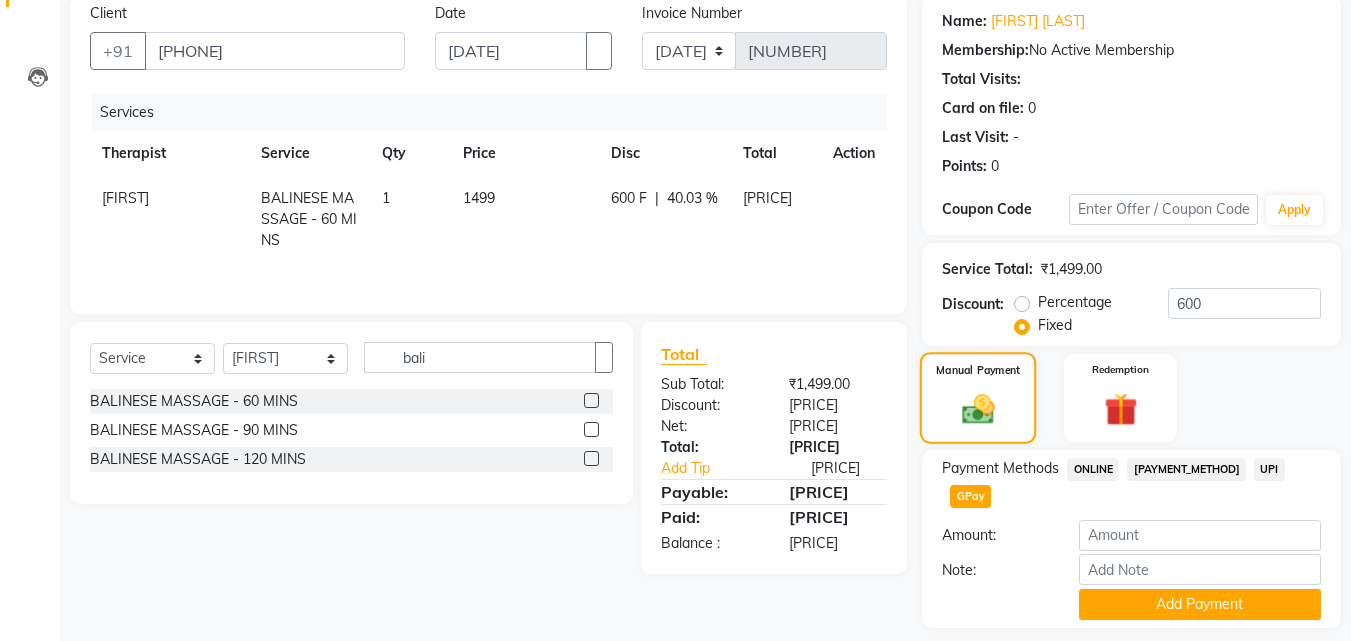 scroll, scrollTop: 191, scrollLeft: 0, axis: vertical 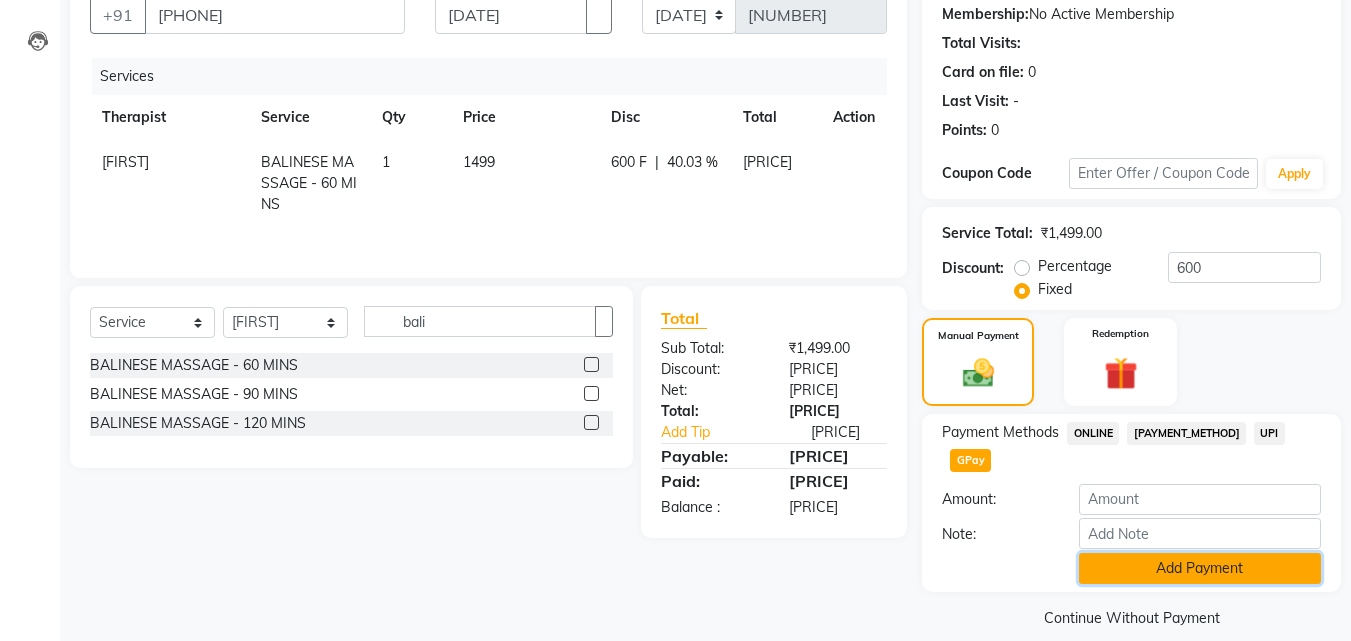 click on "Add Payment" at bounding box center (1200, 568) 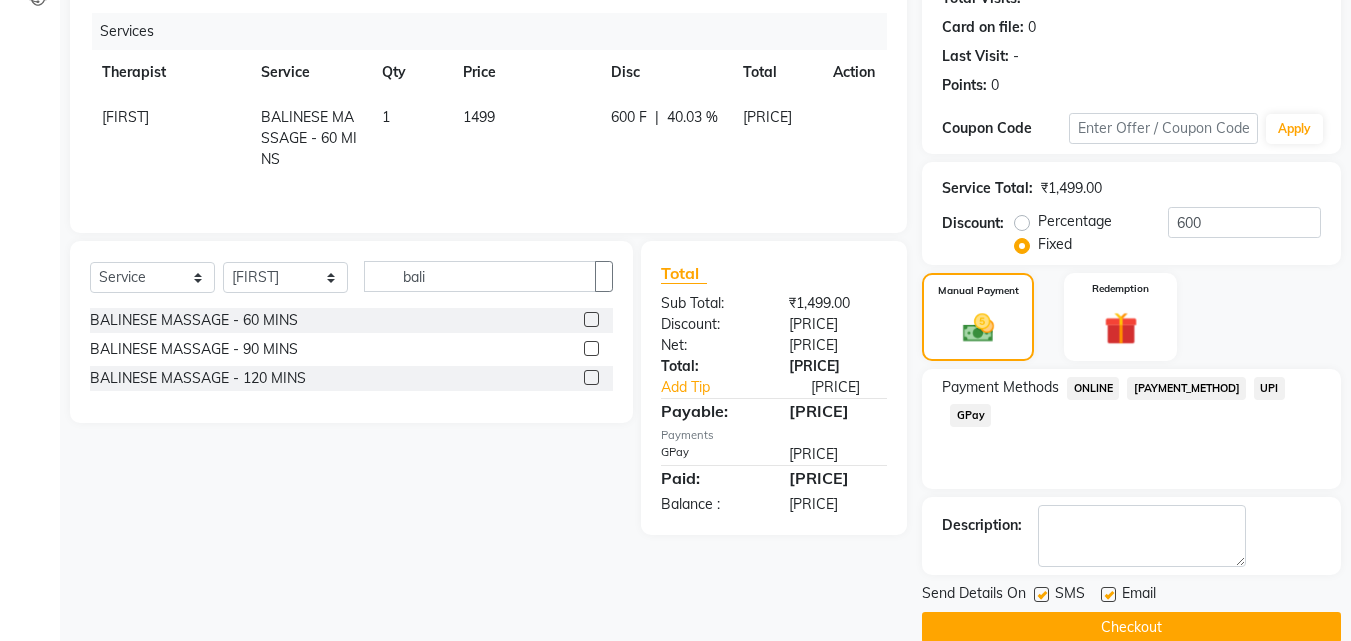 scroll, scrollTop: 275, scrollLeft: 0, axis: vertical 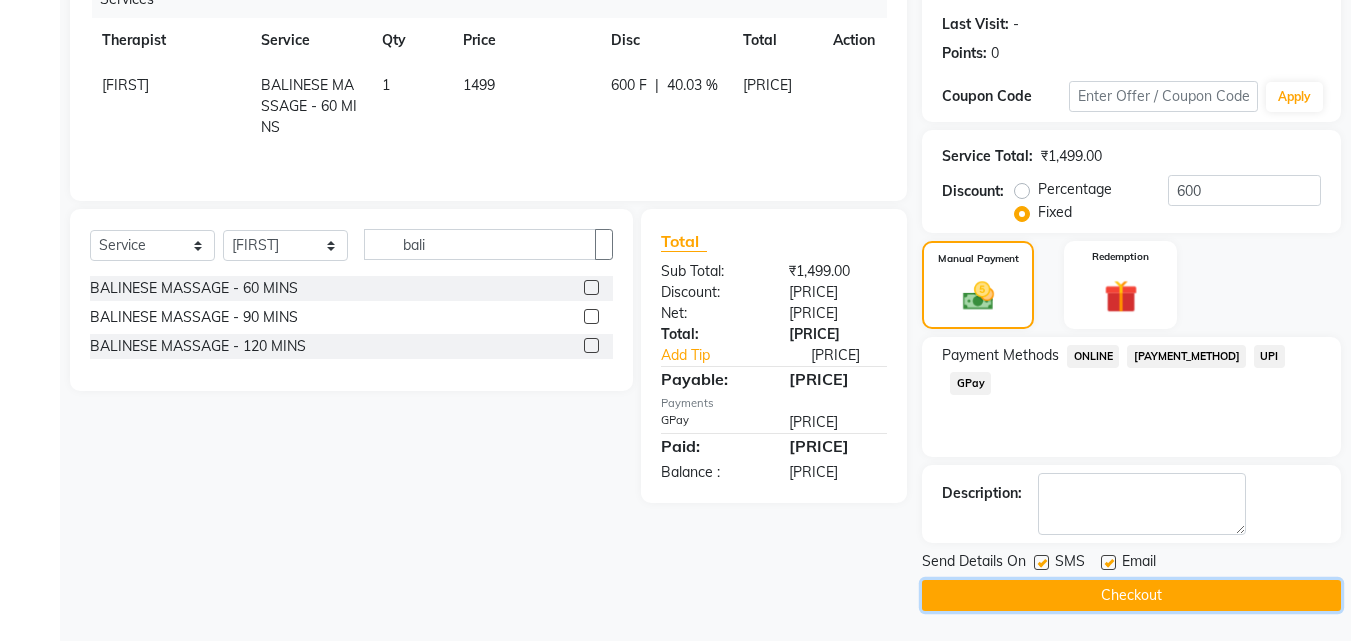 click on "Checkout" at bounding box center [1131, 595] 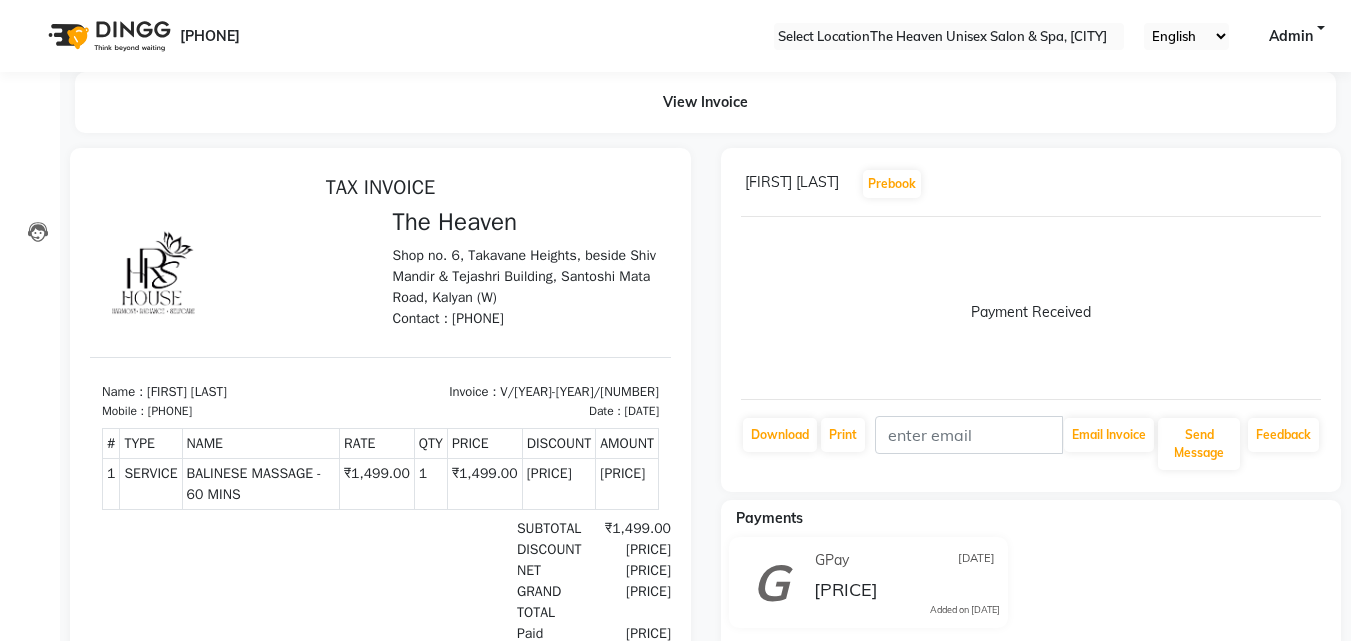 scroll, scrollTop: 16, scrollLeft: 0, axis: vertical 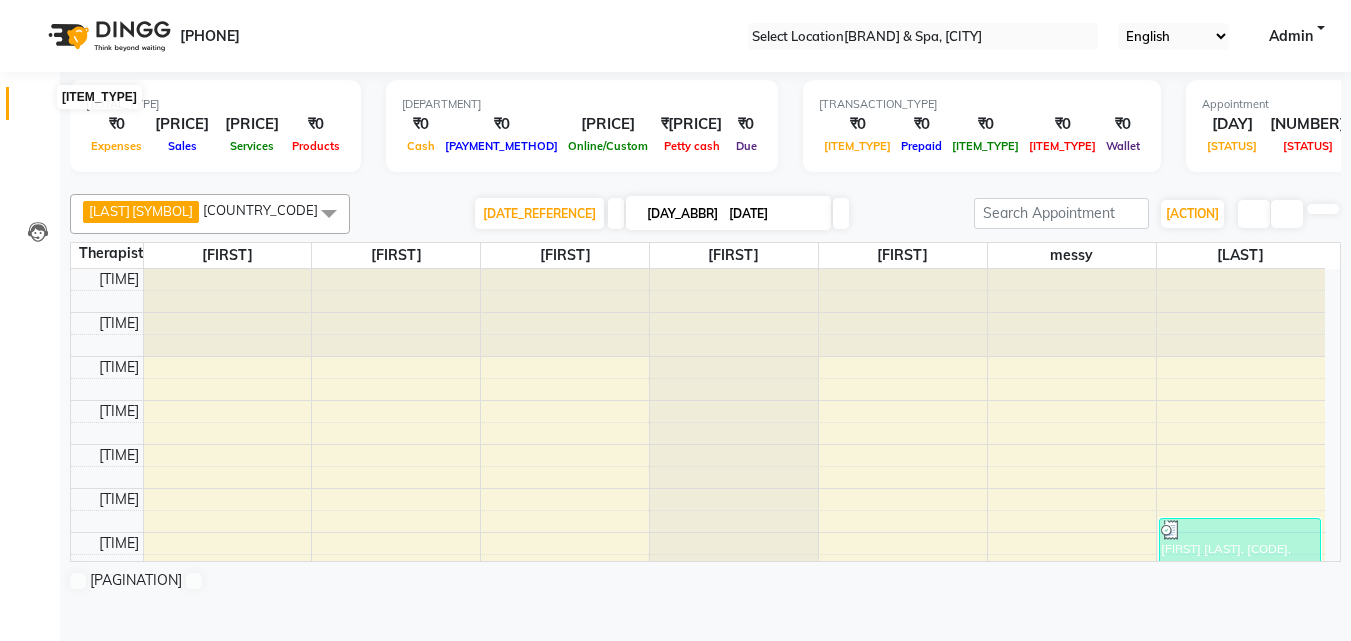 click at bounding box center (38, 108) 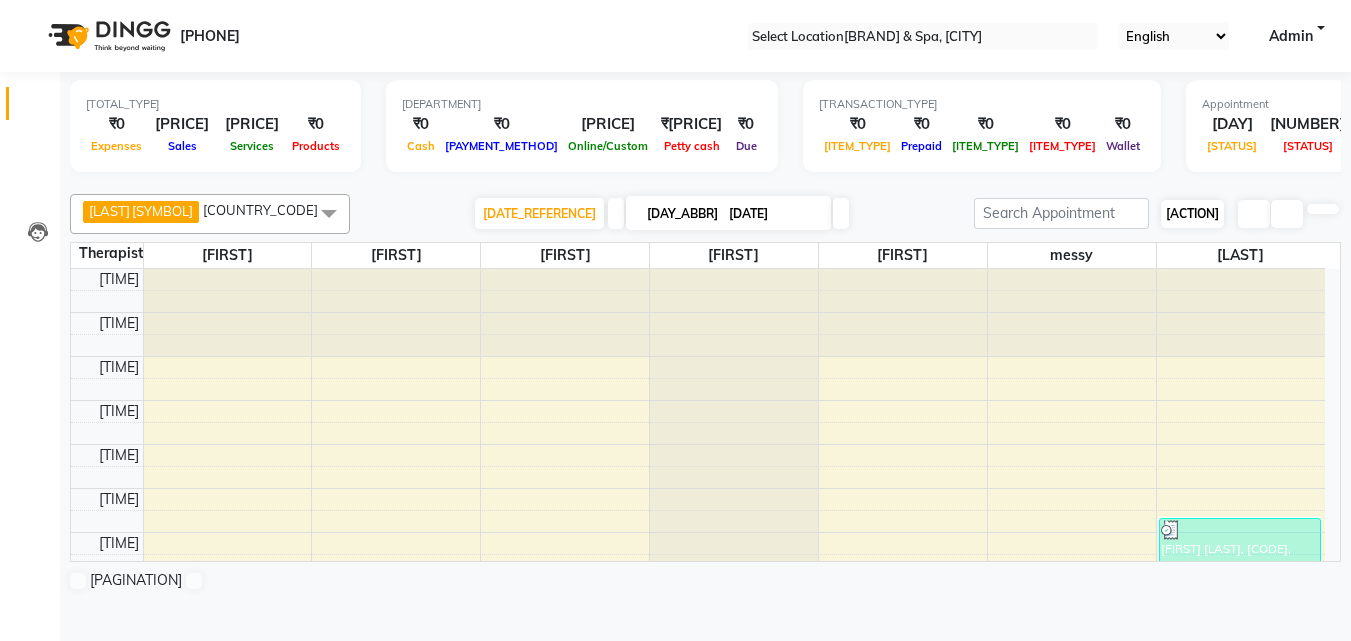 click on "[ACTION]" at bounding box center [1192, 214] 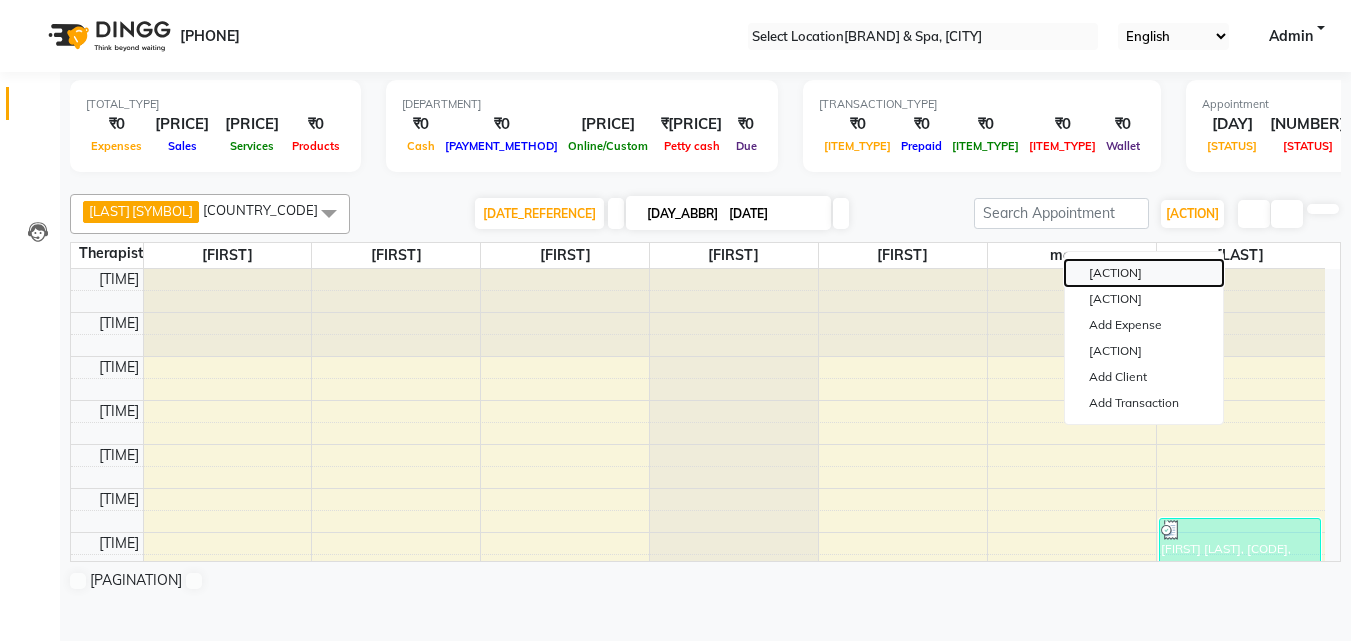click on "[ACTION]" at bounding box center (1144, 273) 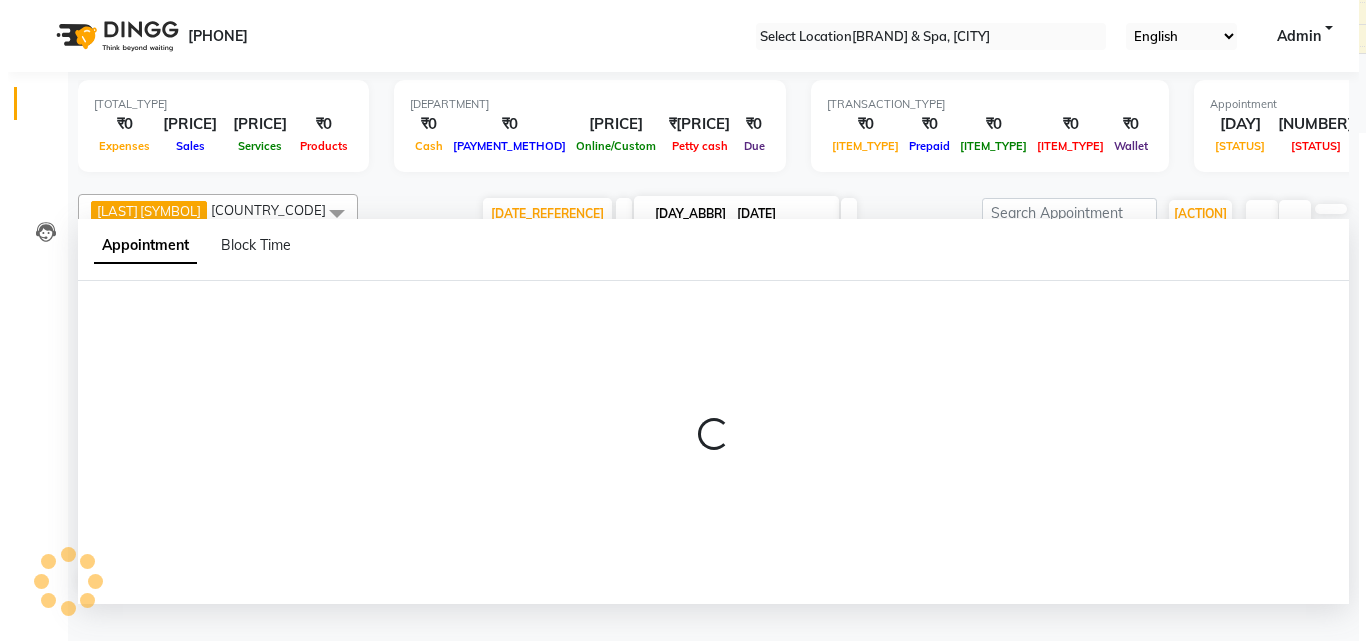 scroll, scrollTop: 1, scrollLeft: 0, axis: vertical 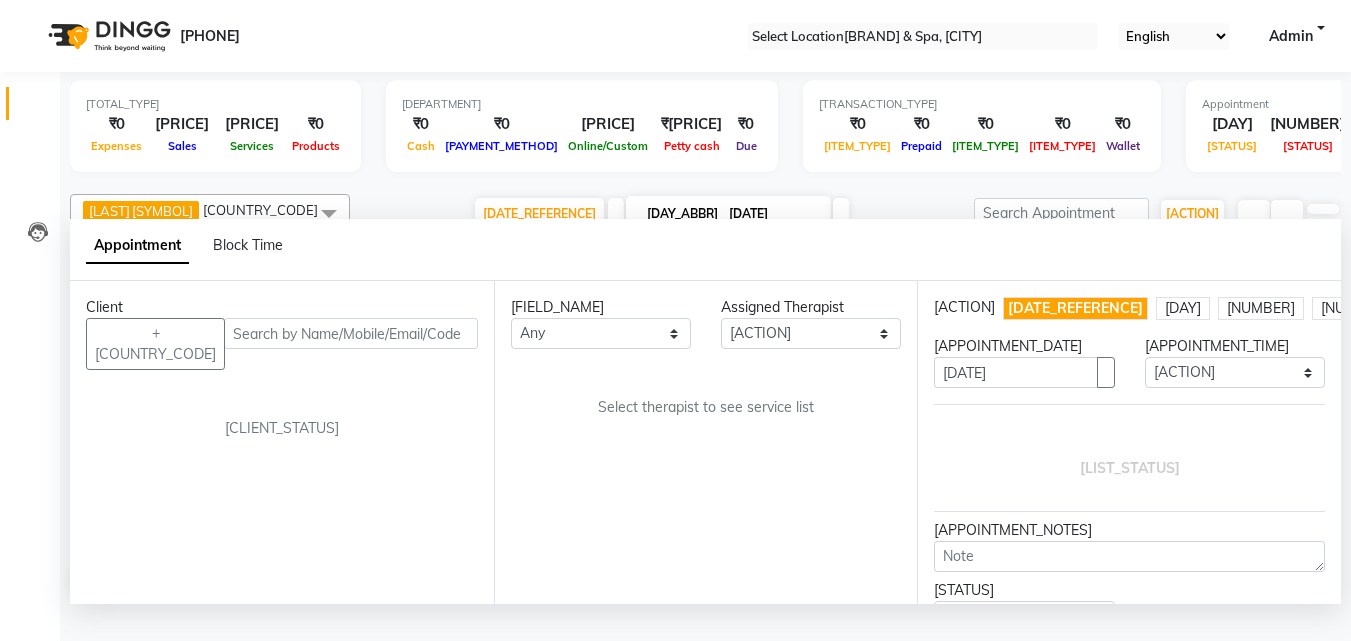 click at bounding box center (351, 333) 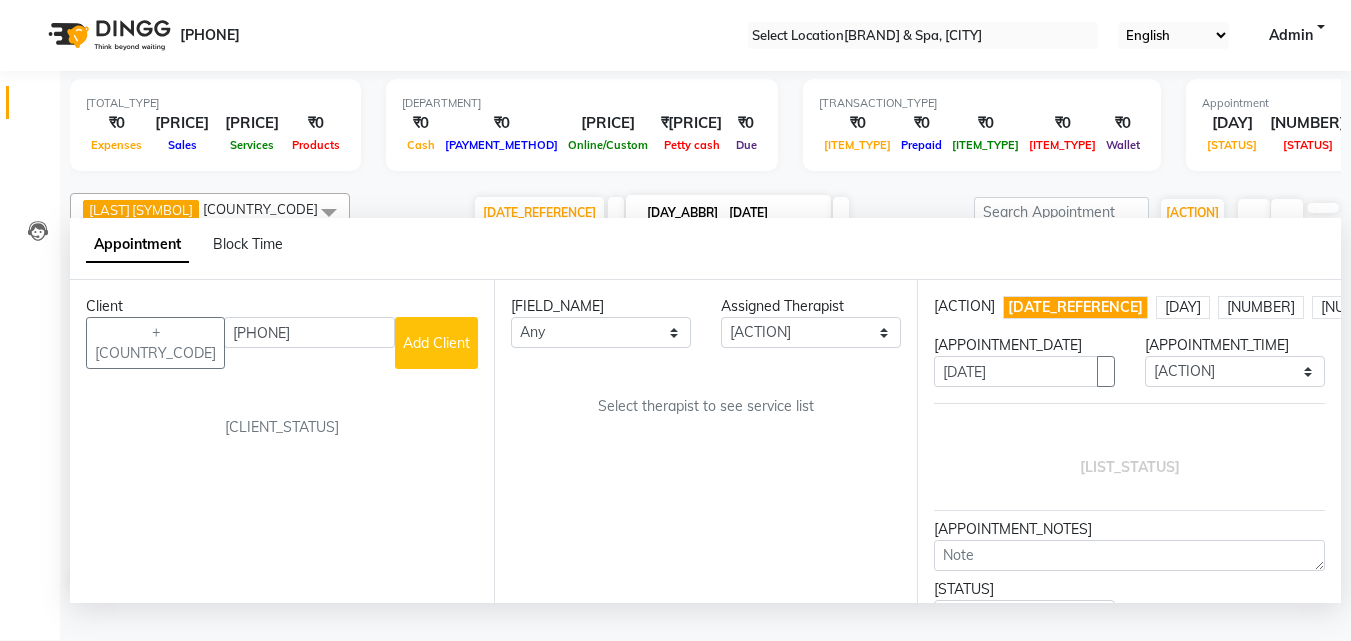 type on "[PHONE]" 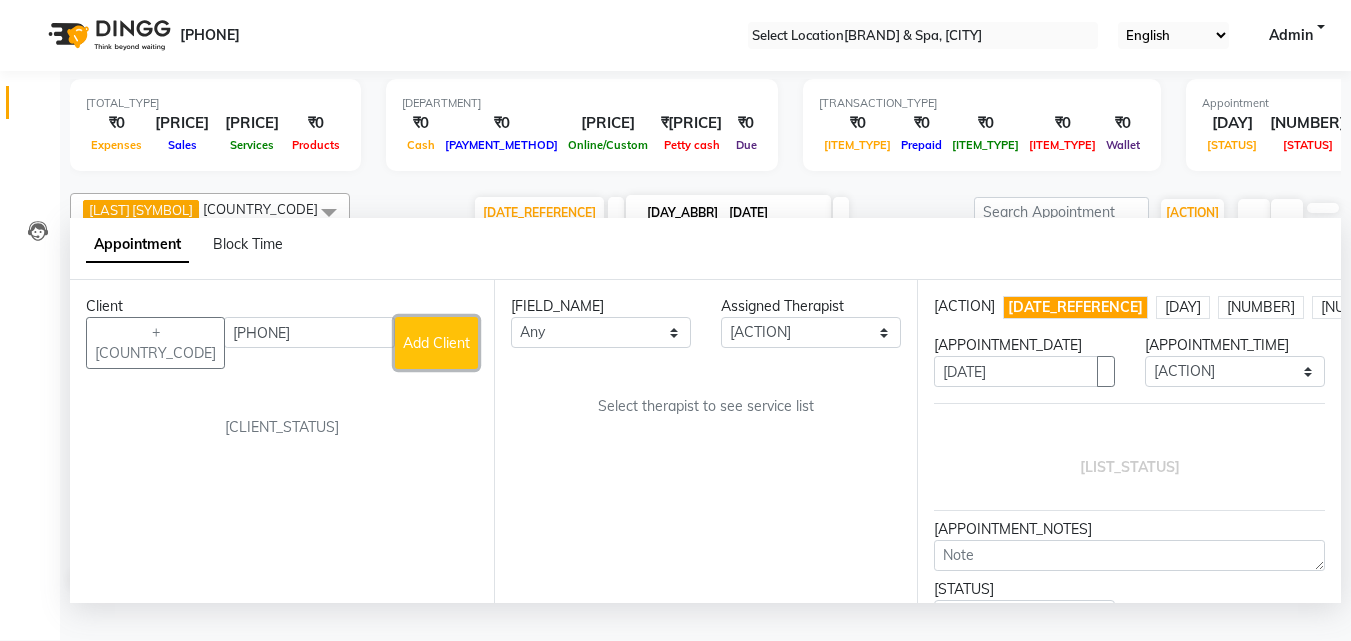 click on "Add Client" at bounding box center (436, 343) 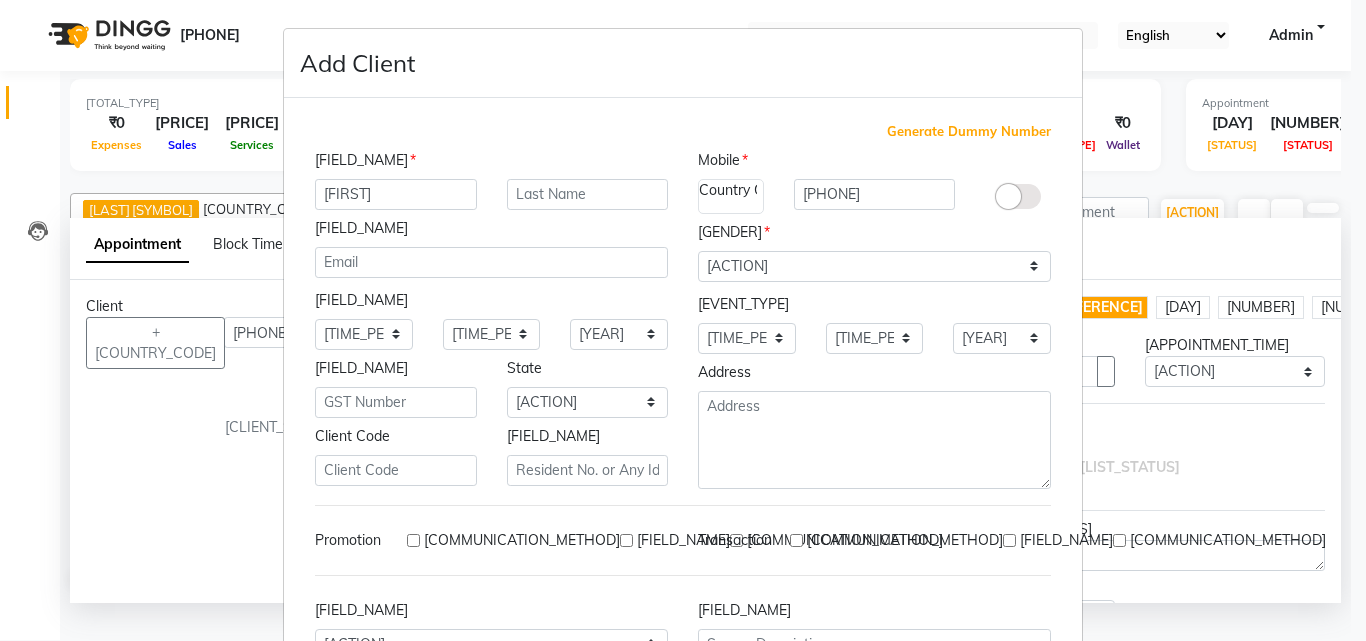 type on "[FIRST]" 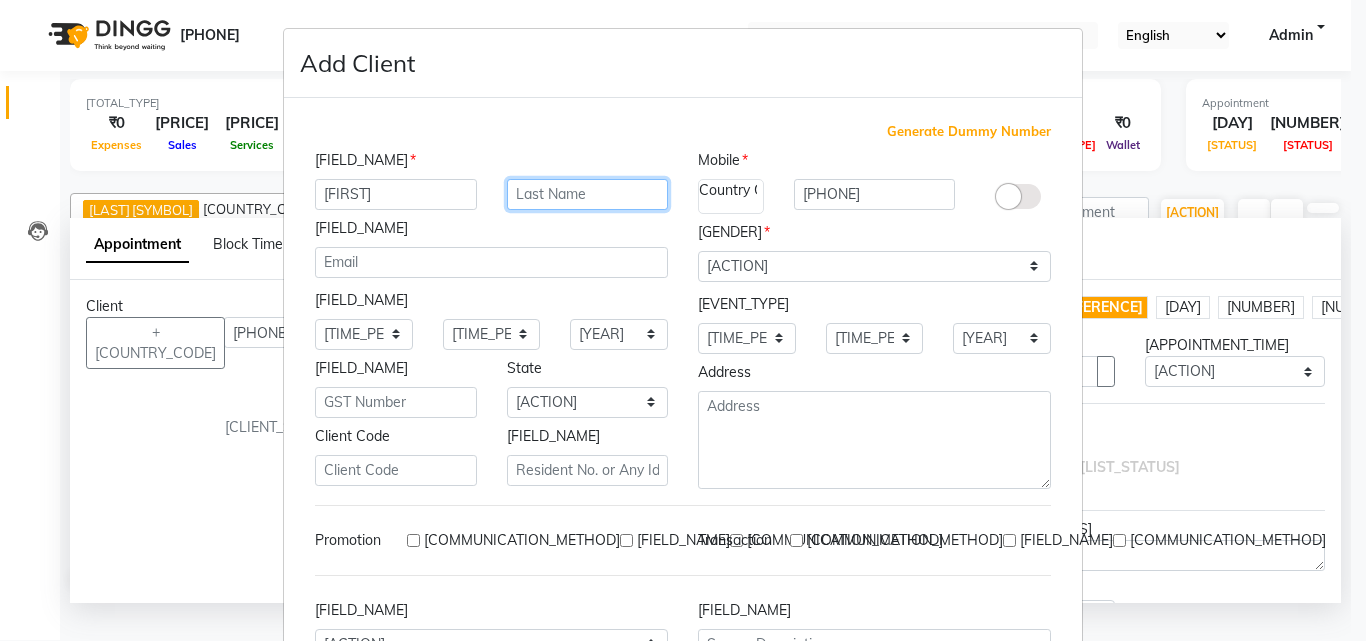 click at bounding box center [588, 194] 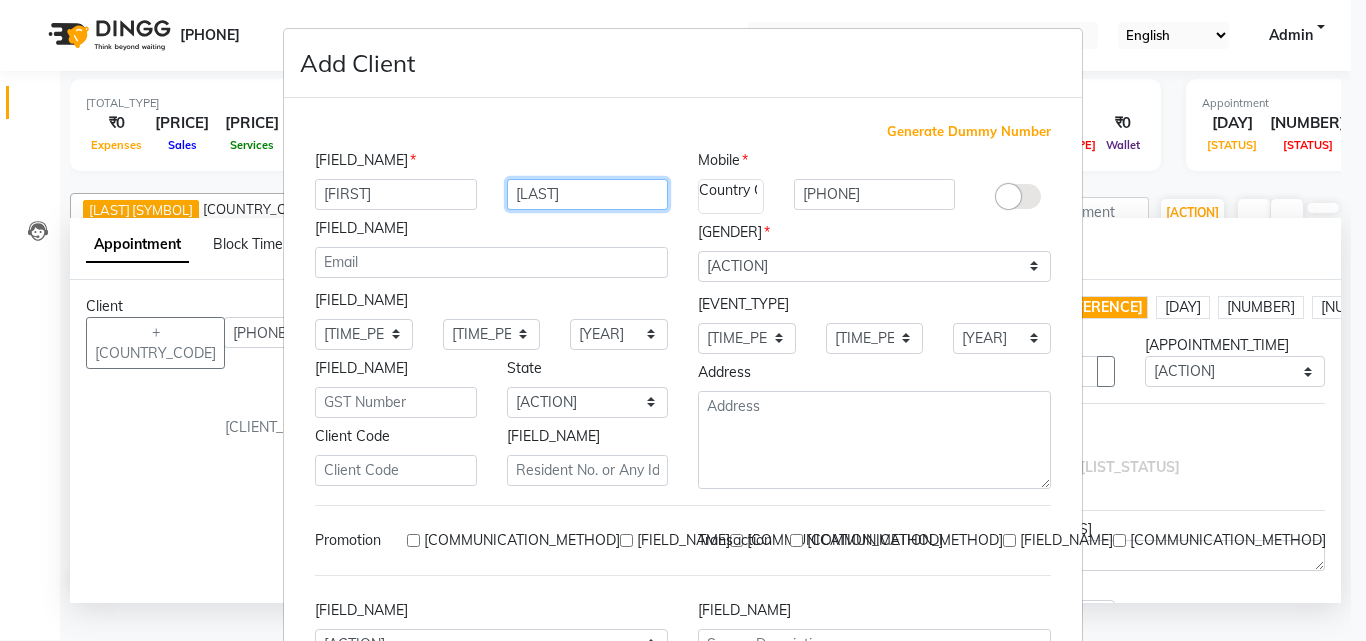 type on "[LAST]" 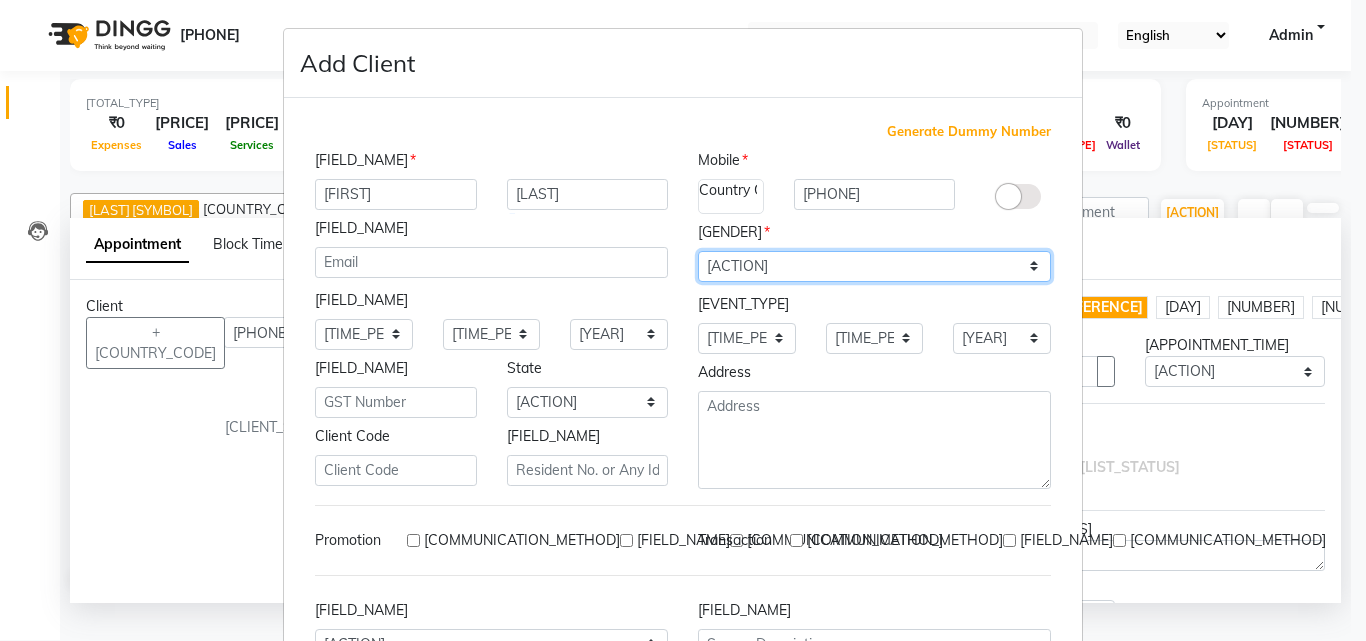 click on "Select Male Female Other Prefer Not To Say" at bounding box center [874, 266] 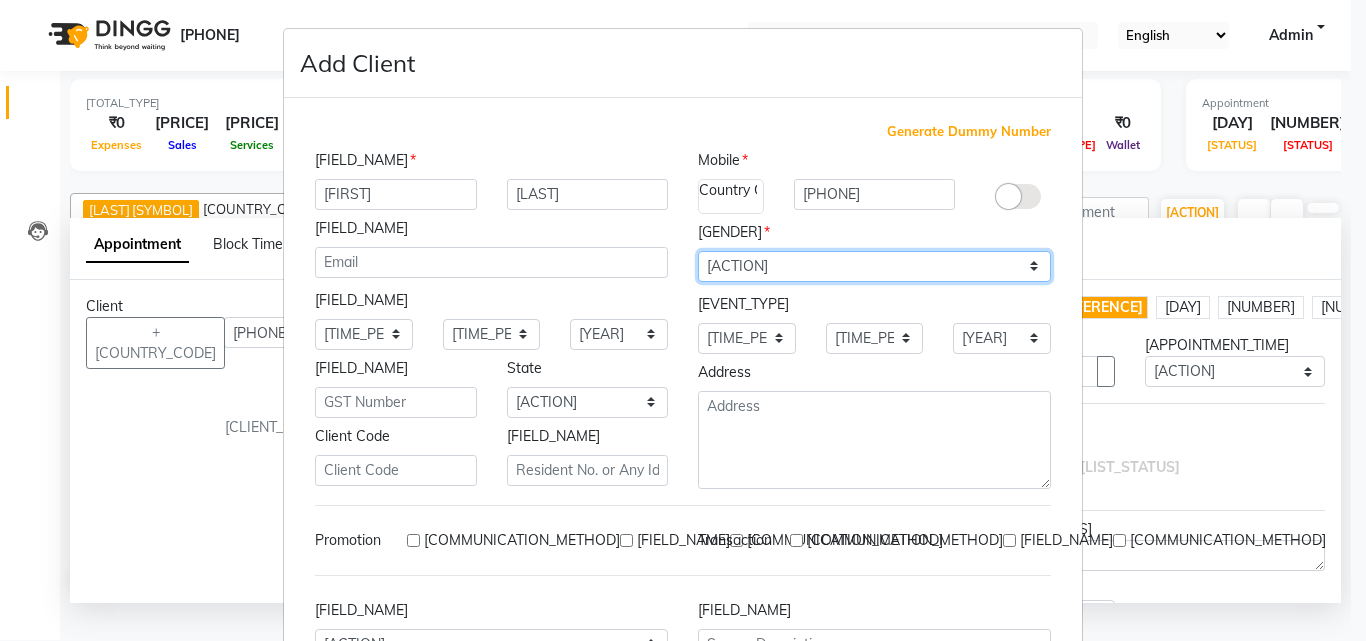 select on "[GENDER]" 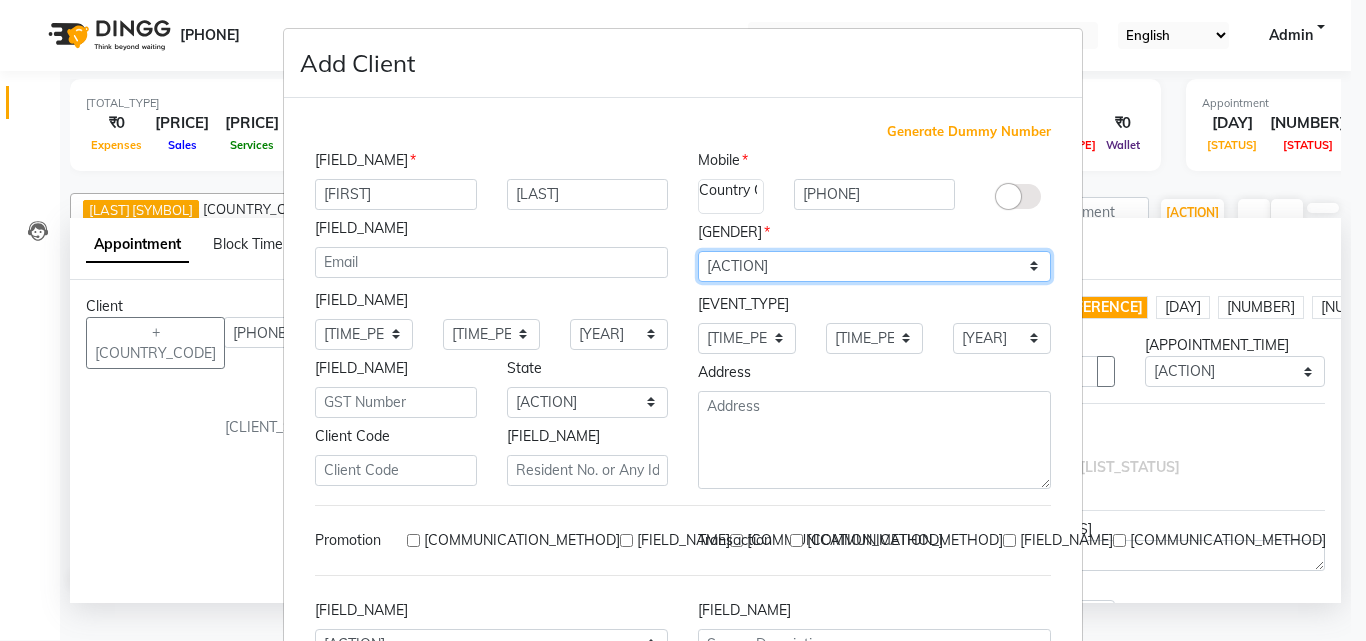 click on "Select Male Female Other Prefer Not To Say" at bounding box center (874, 266) 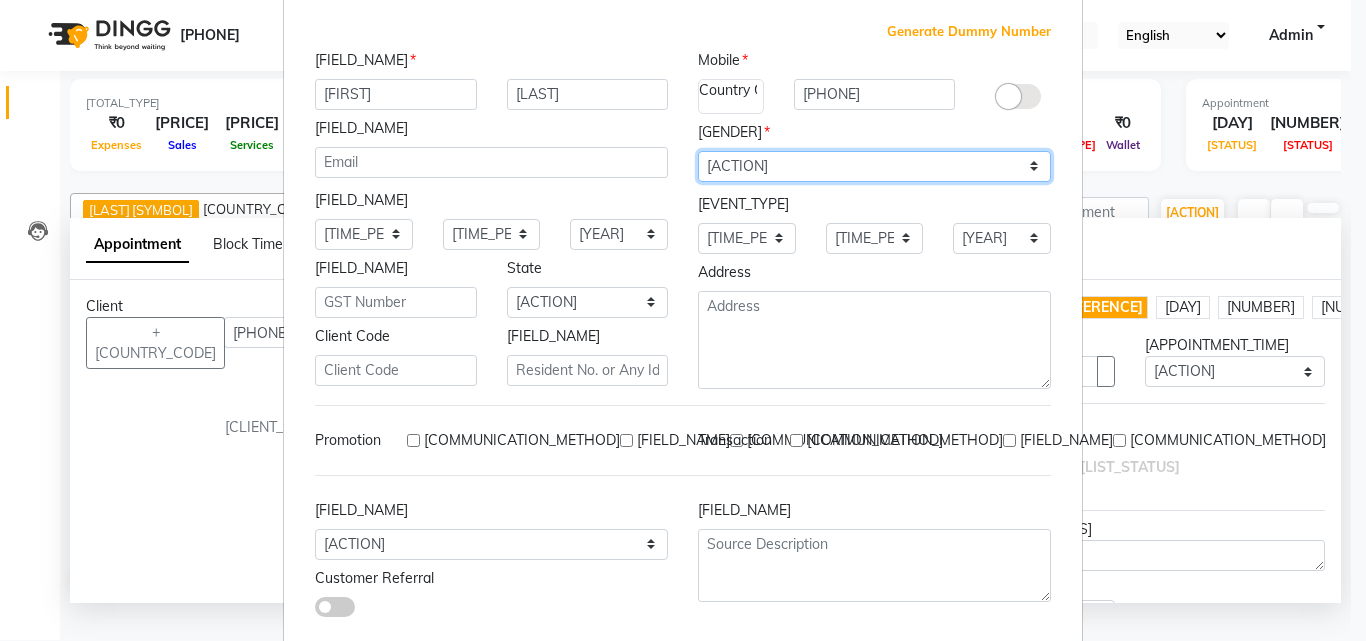 scroll, scrollTop: 200, scrollLeft: 0, axis: vertical 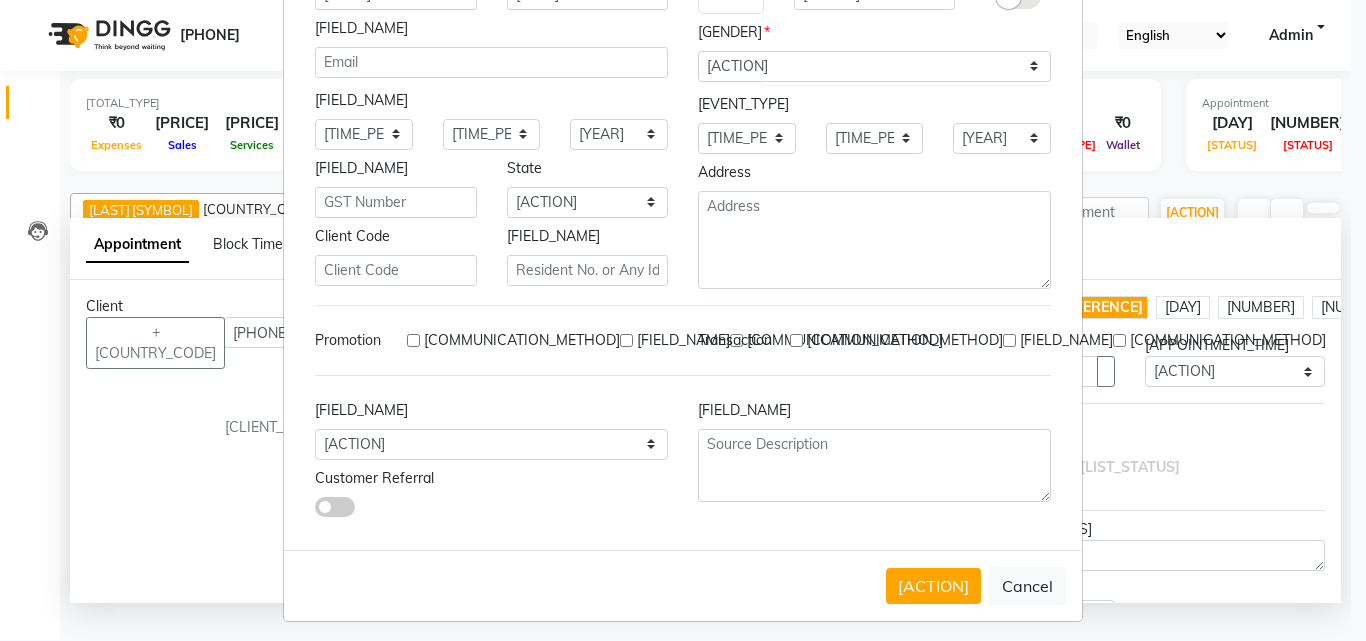 click on "[LEAD_SOURCE_LIST]" at bounding box center [491, 119] 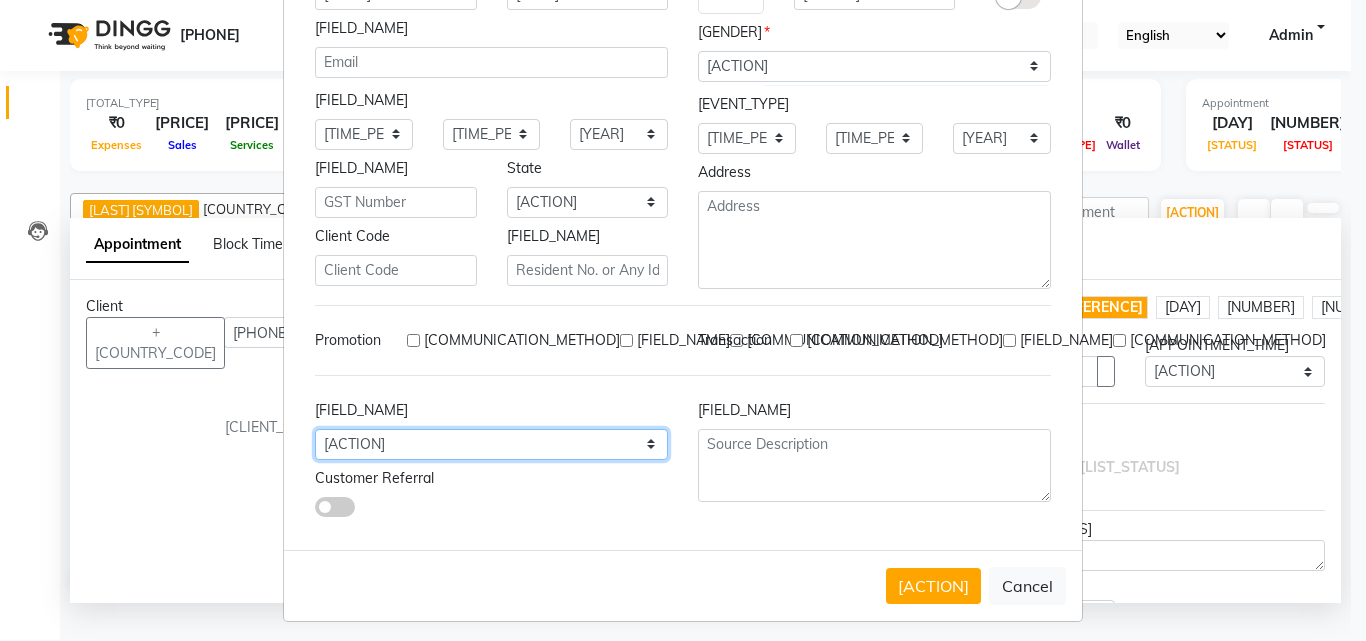 click on "Select Walk-in Referral Internet Friend Word of Mouth Advertisement Facebook JustDial Google Other" at bounding box center [364, 134] 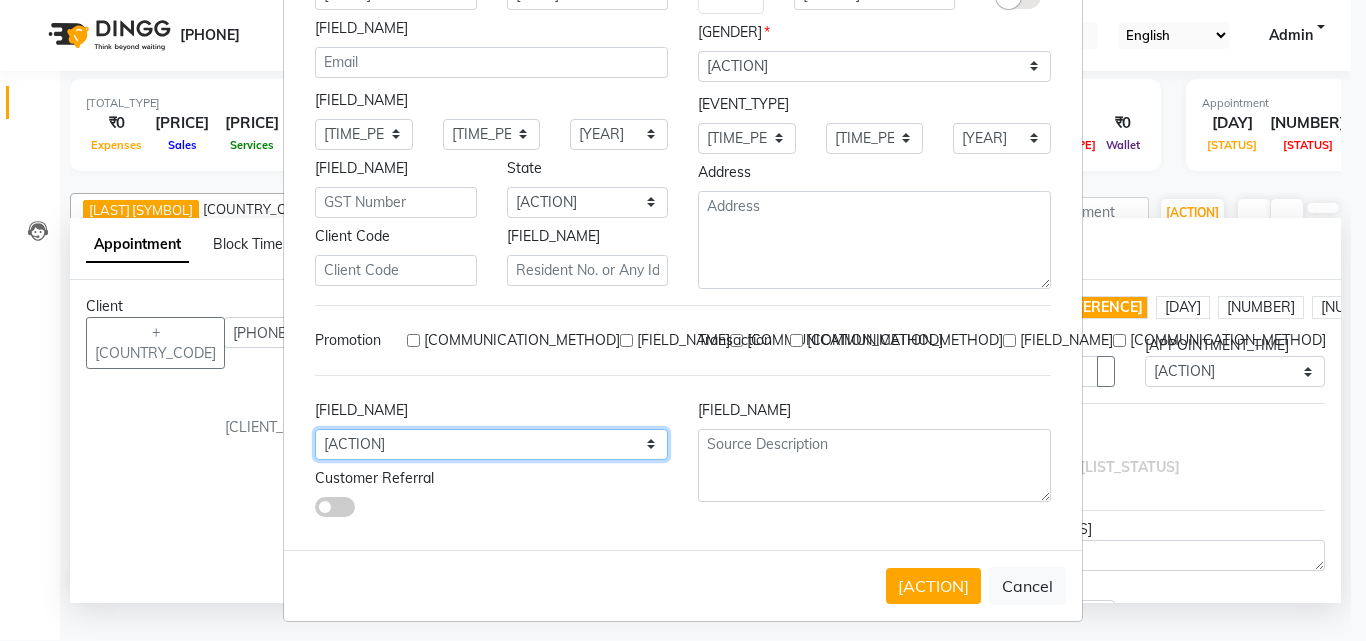 select on "[NUMBER]" 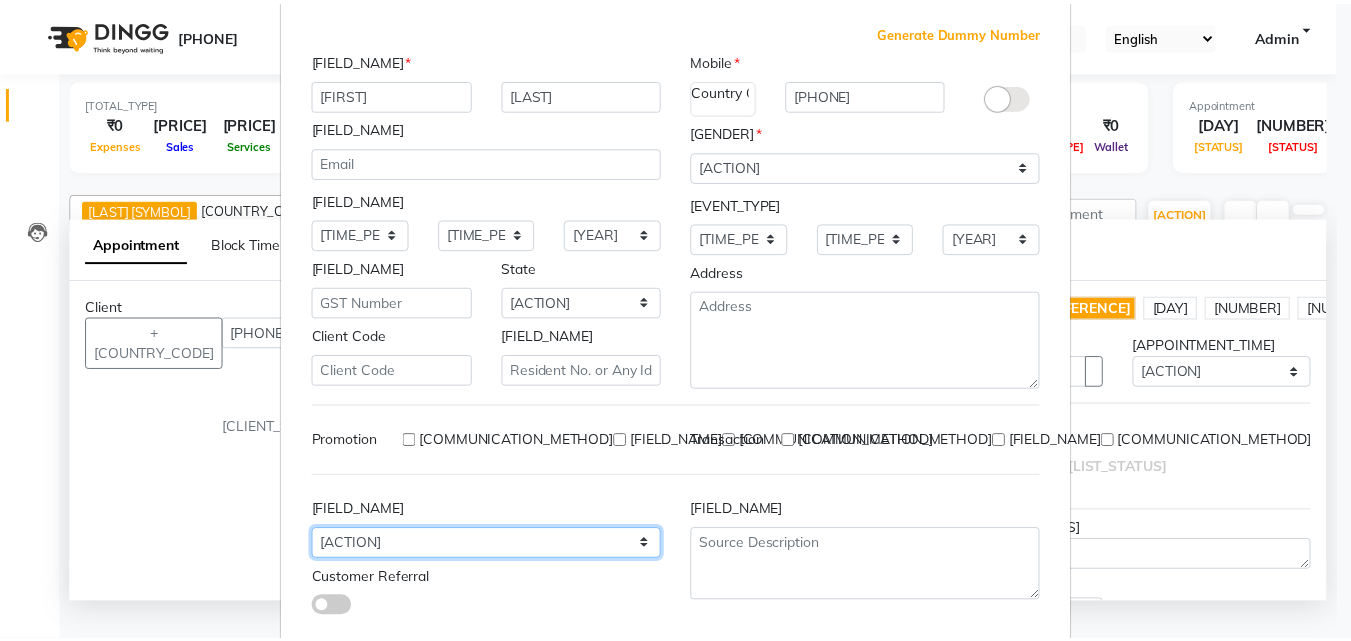 scroll, scrollTop: 208, scrollLeft: 0, axis: vertical 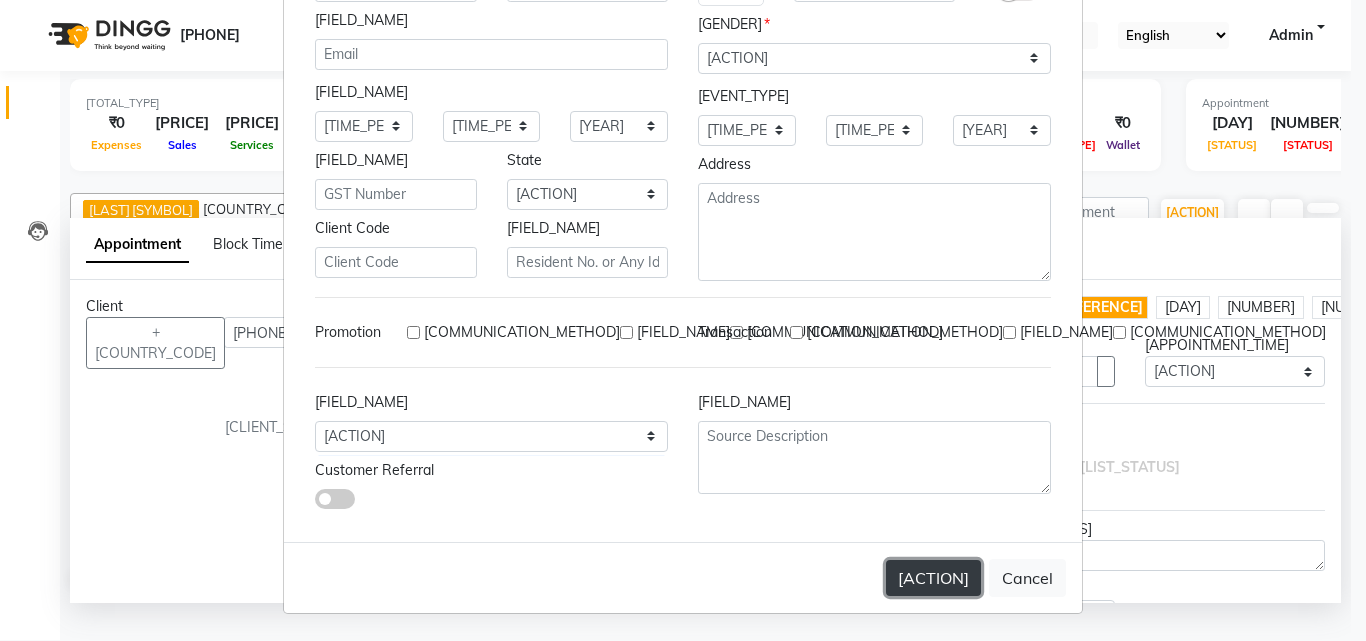 click on "[ACTION]" at bounding box center [933, 578] 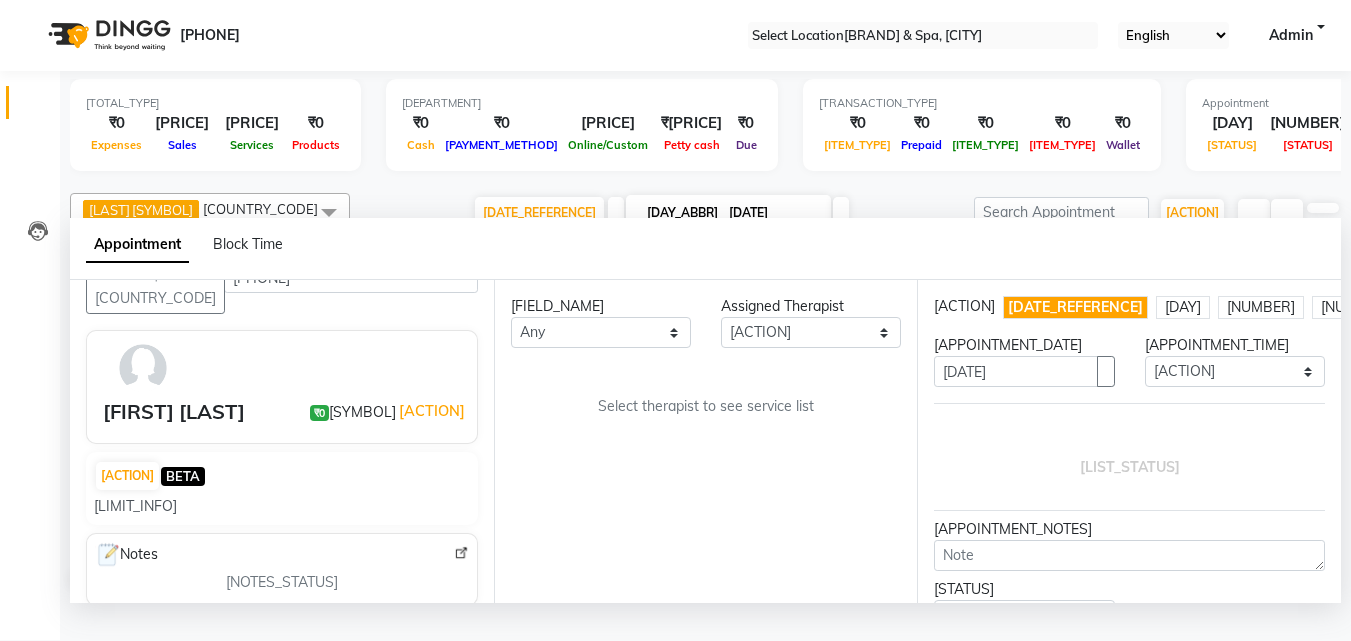scroll, scrollTop: 300, scrollLeft: 0, axis: vertical 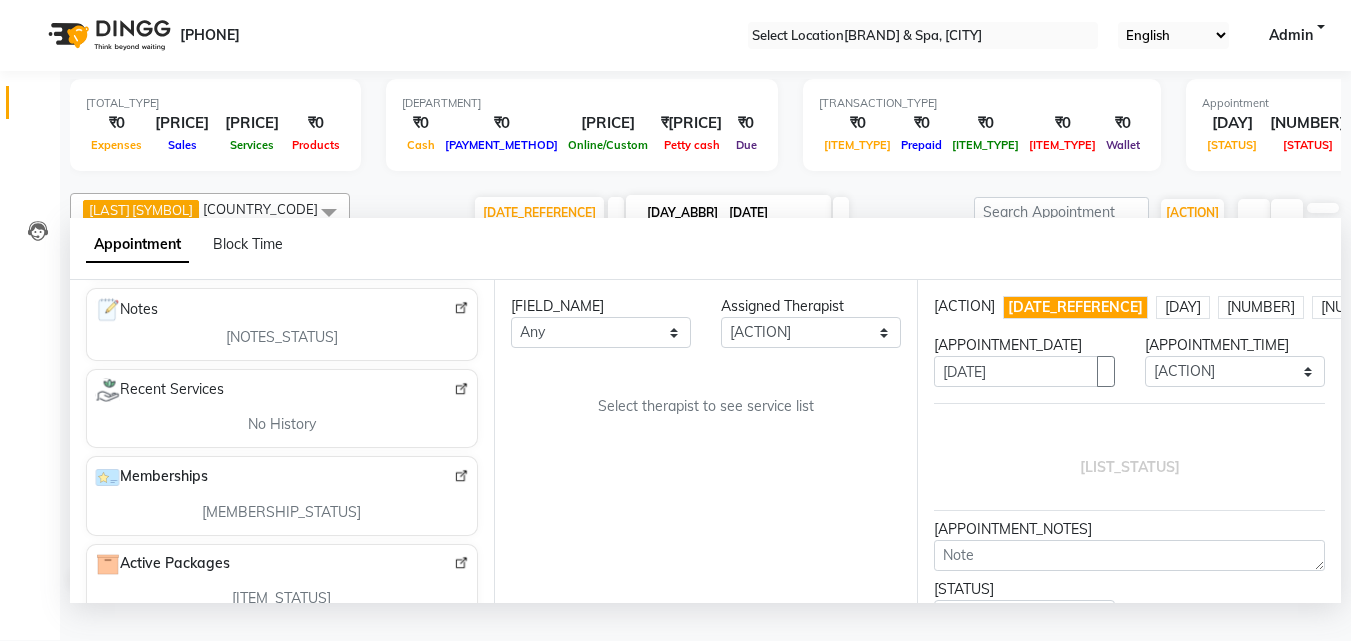 click at bounding box center [461, 389] 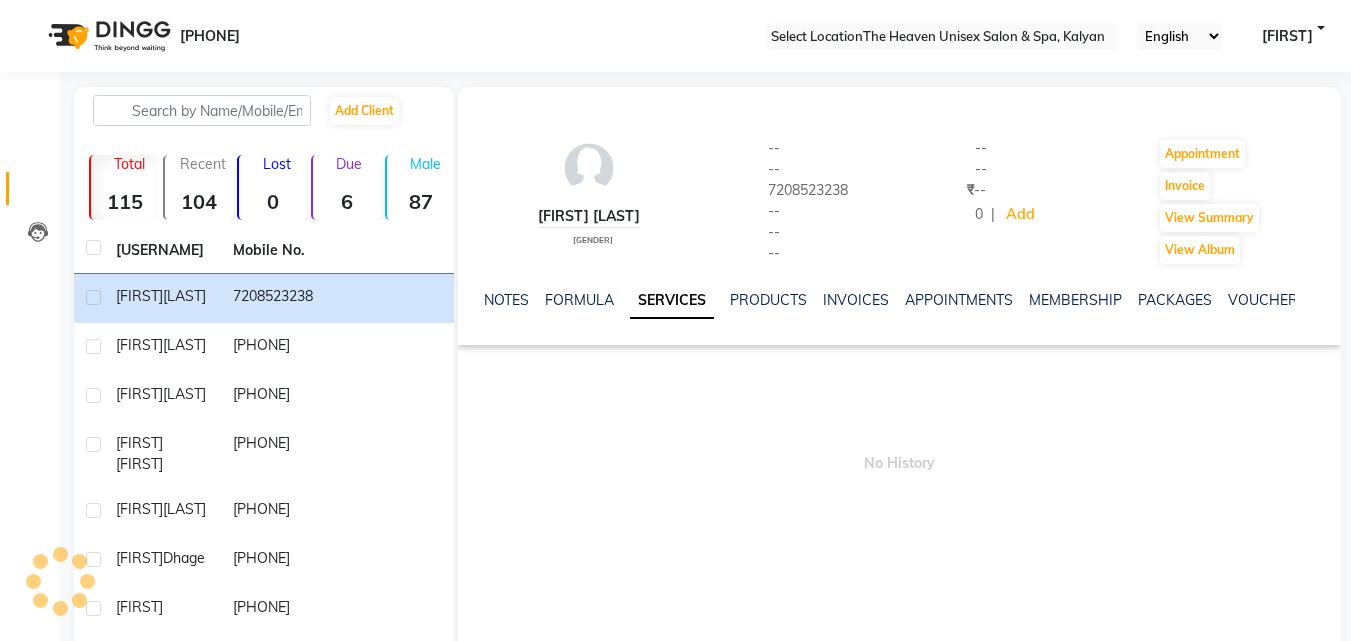scroll, scrollTop: 0, scrollLeft: 0, axis: both 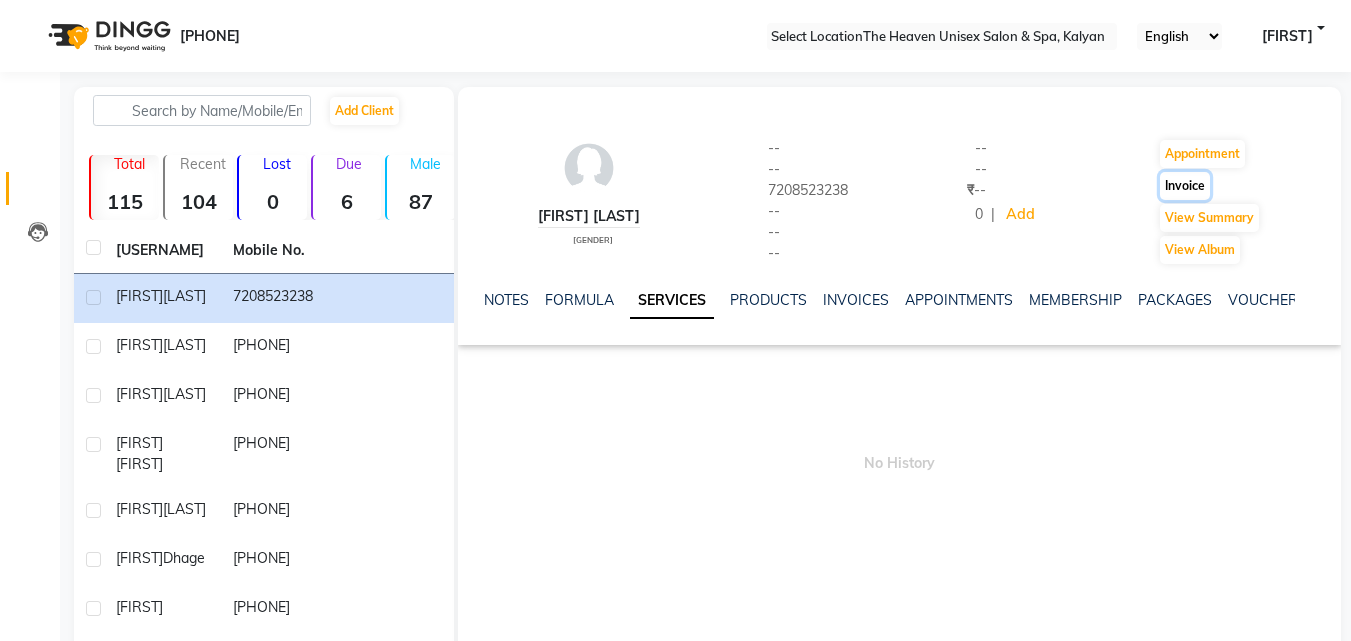 click on "Invoice" at bounding box center (1202, 154) 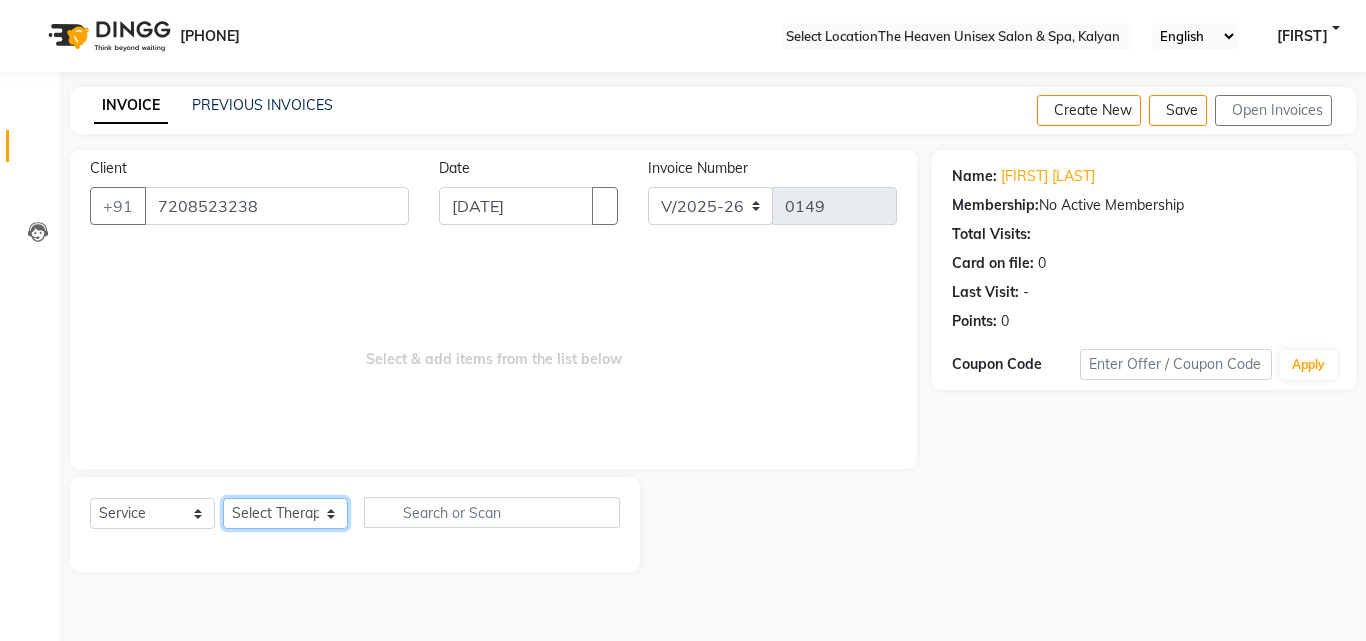 click on "Select Therapist Becky Himanshu Singh  Loriya Mamta Meraj messy Nikita Pardeshi pui Rahul Rashmi riddhi" at bounding box center (285, 513) 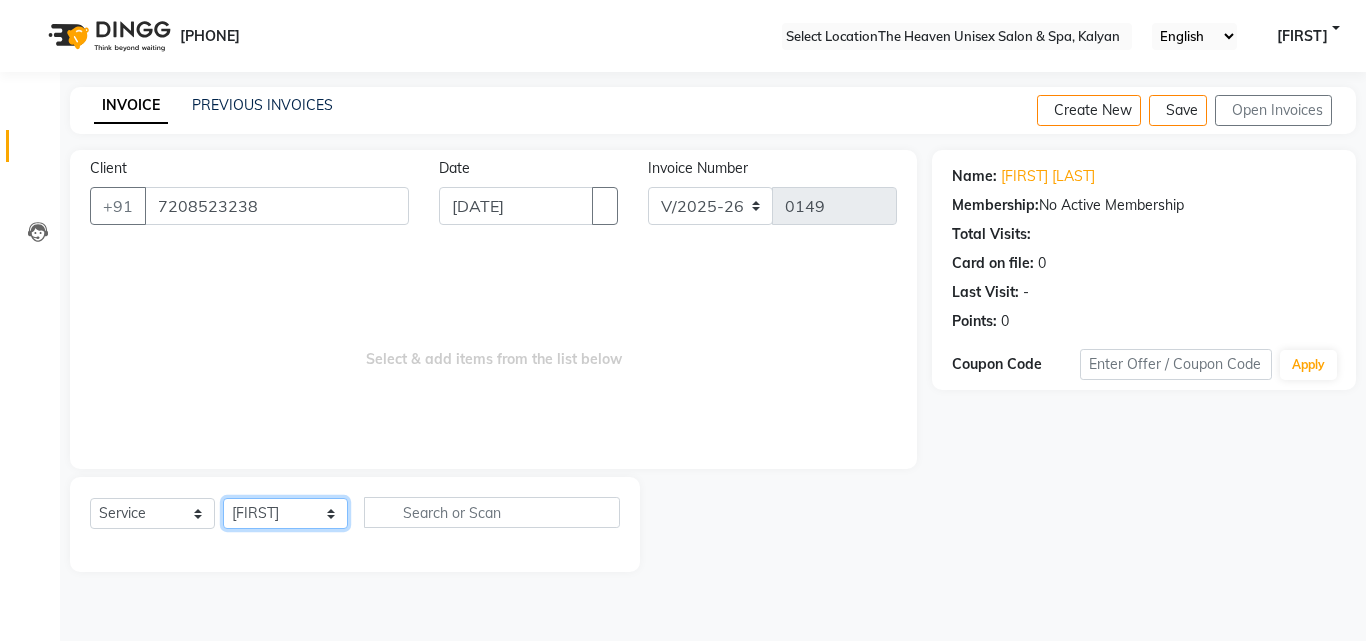 click on "Select Therapist Becky Himanshu Singh  Loriya Mamta Meraj messy Nikita Pardeshi pui Rahul Rashmi riddhi" at bounding box center (285, 513) 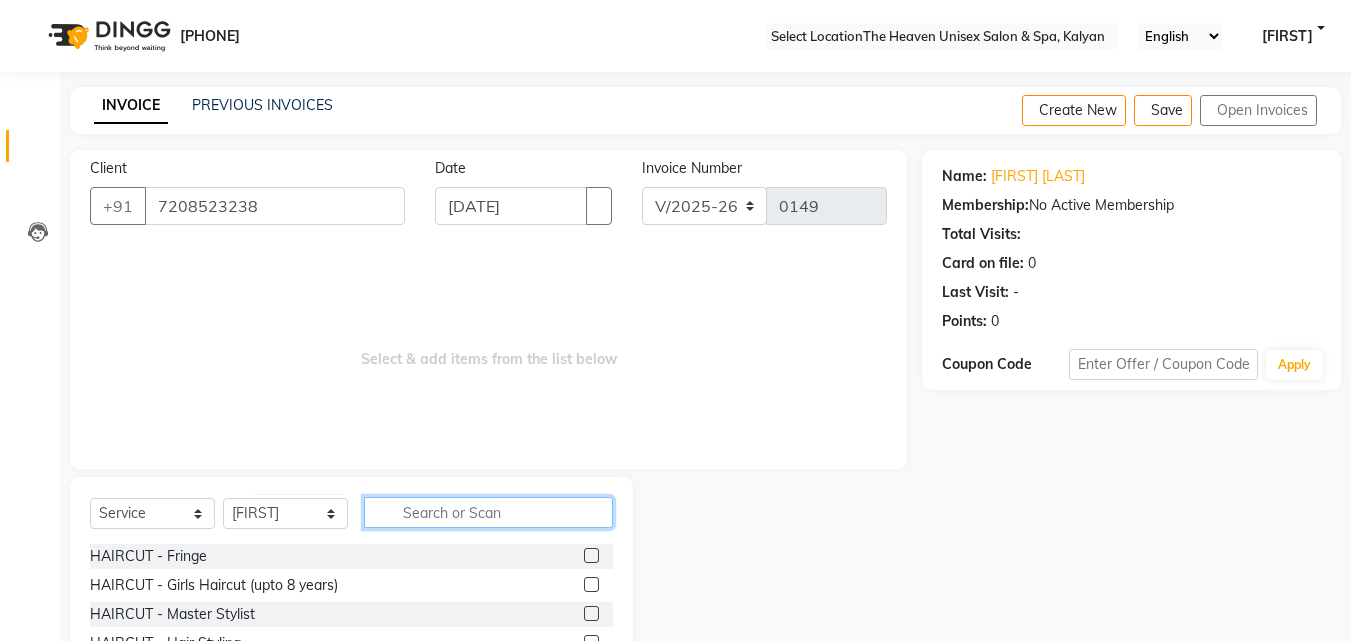 click at bounding box center [488, 512] 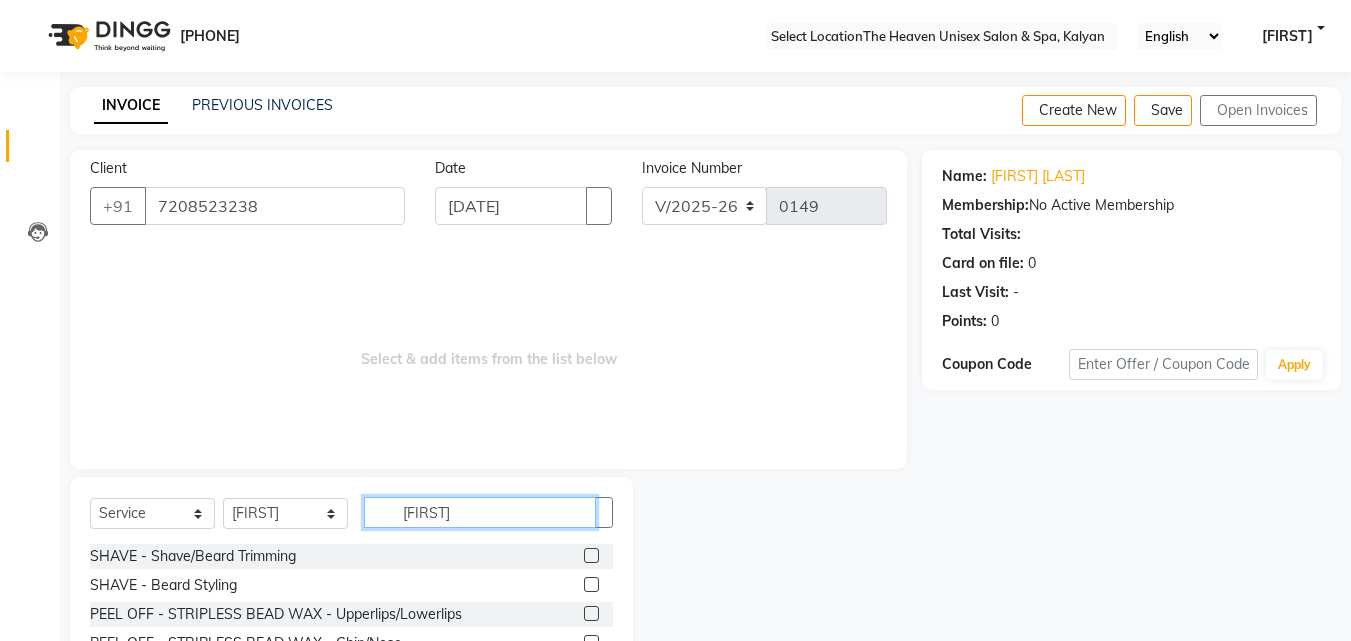 type on "bea" 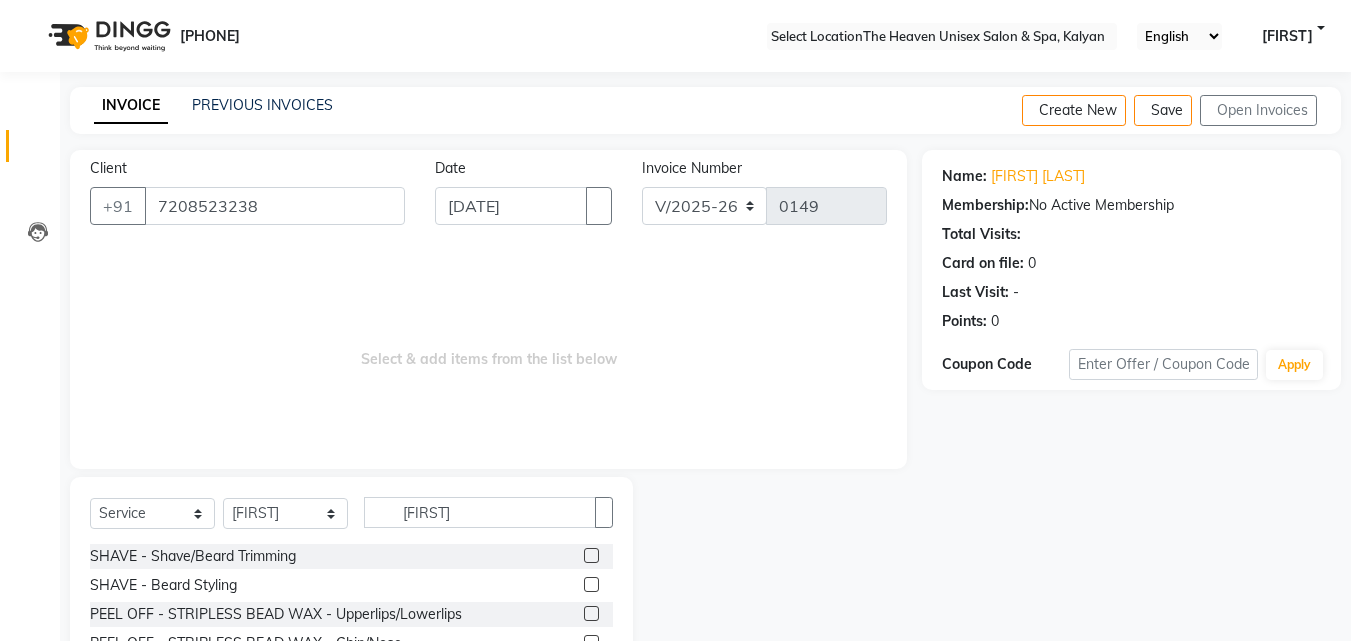 click at bounding box center (591, 555) 